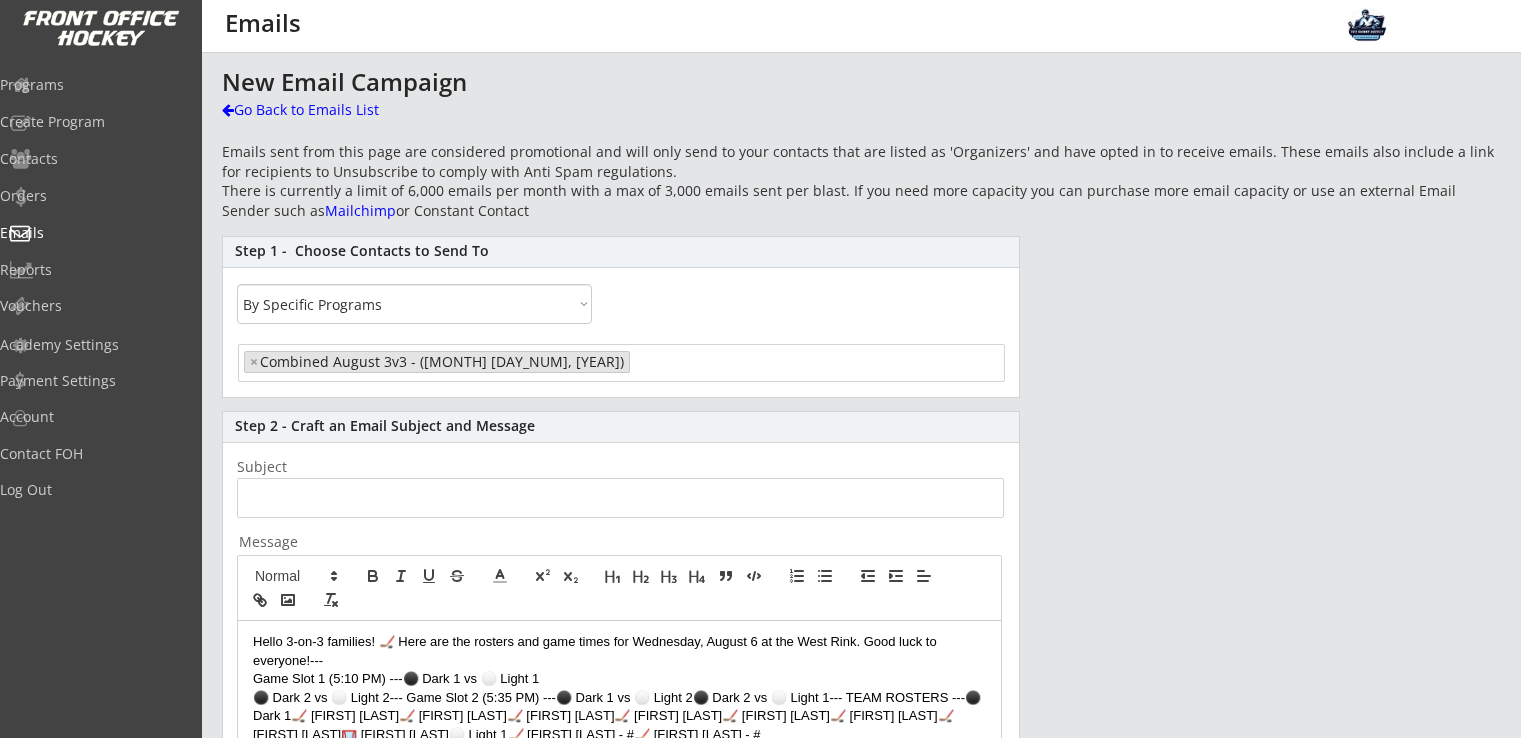 select on ""By Specific Programs"" 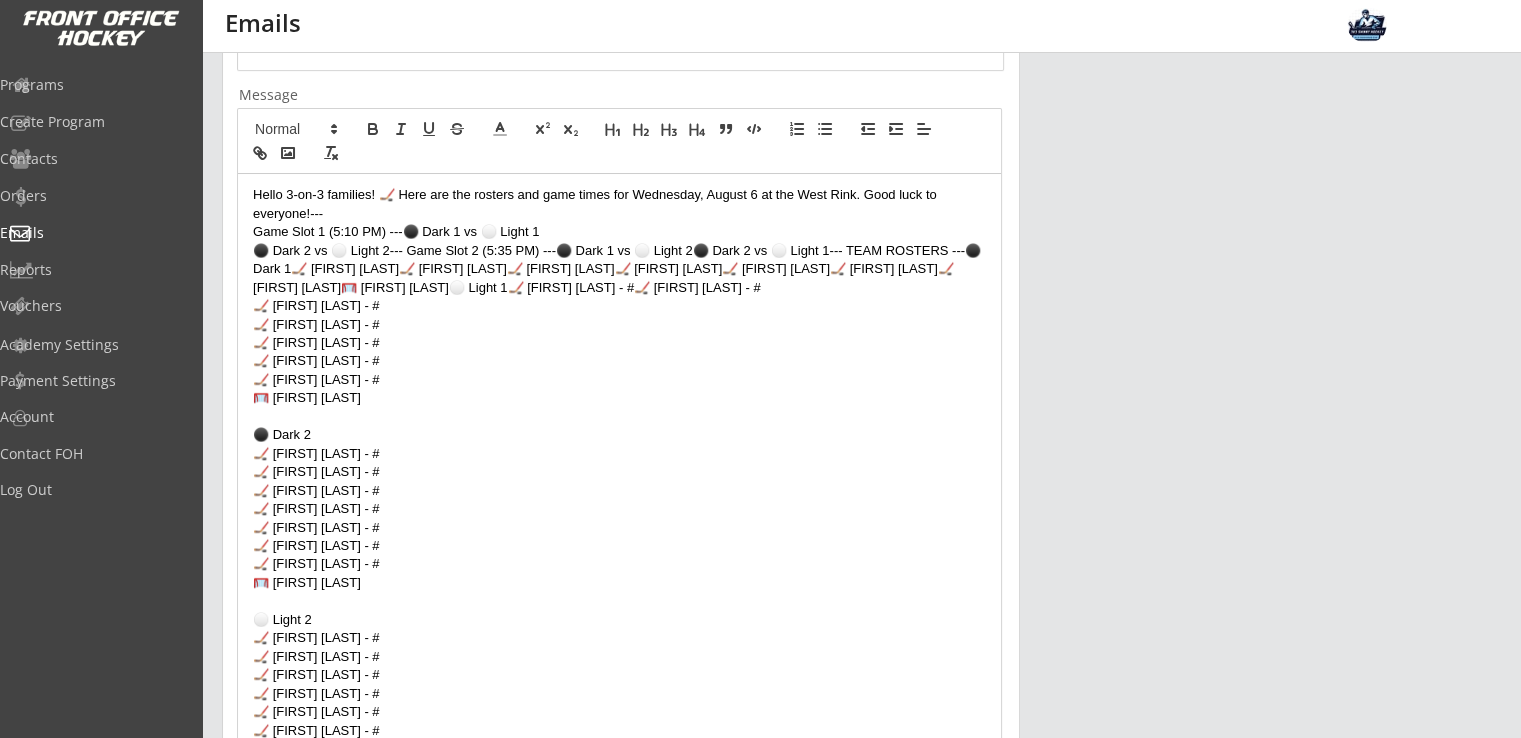 scroll, scrollTop: 0, scrollLeft: 0, axis: both 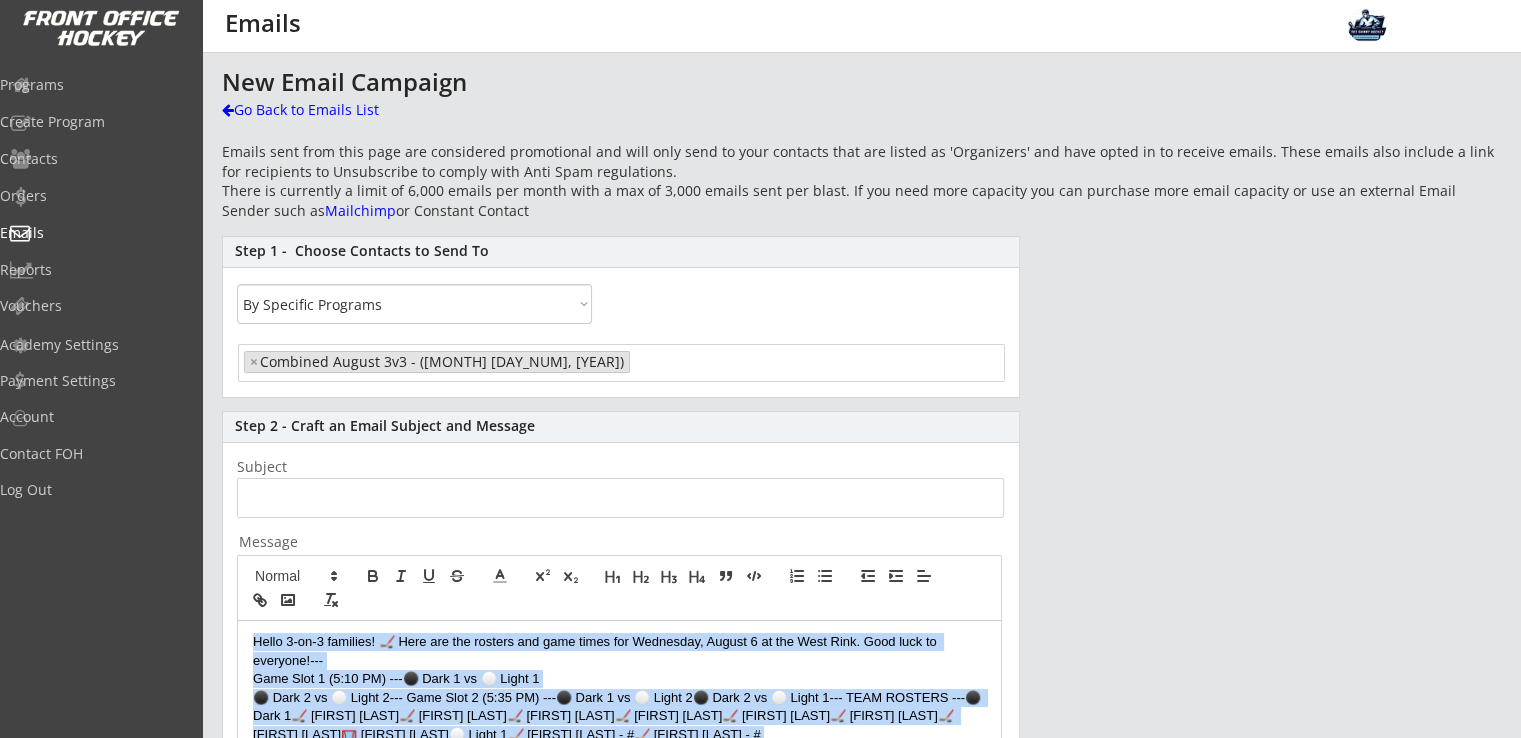 drag, startPoint x: 407, startPoint y: 427, endPoint x: 227, endPoint y: 643, distance: 281.16898 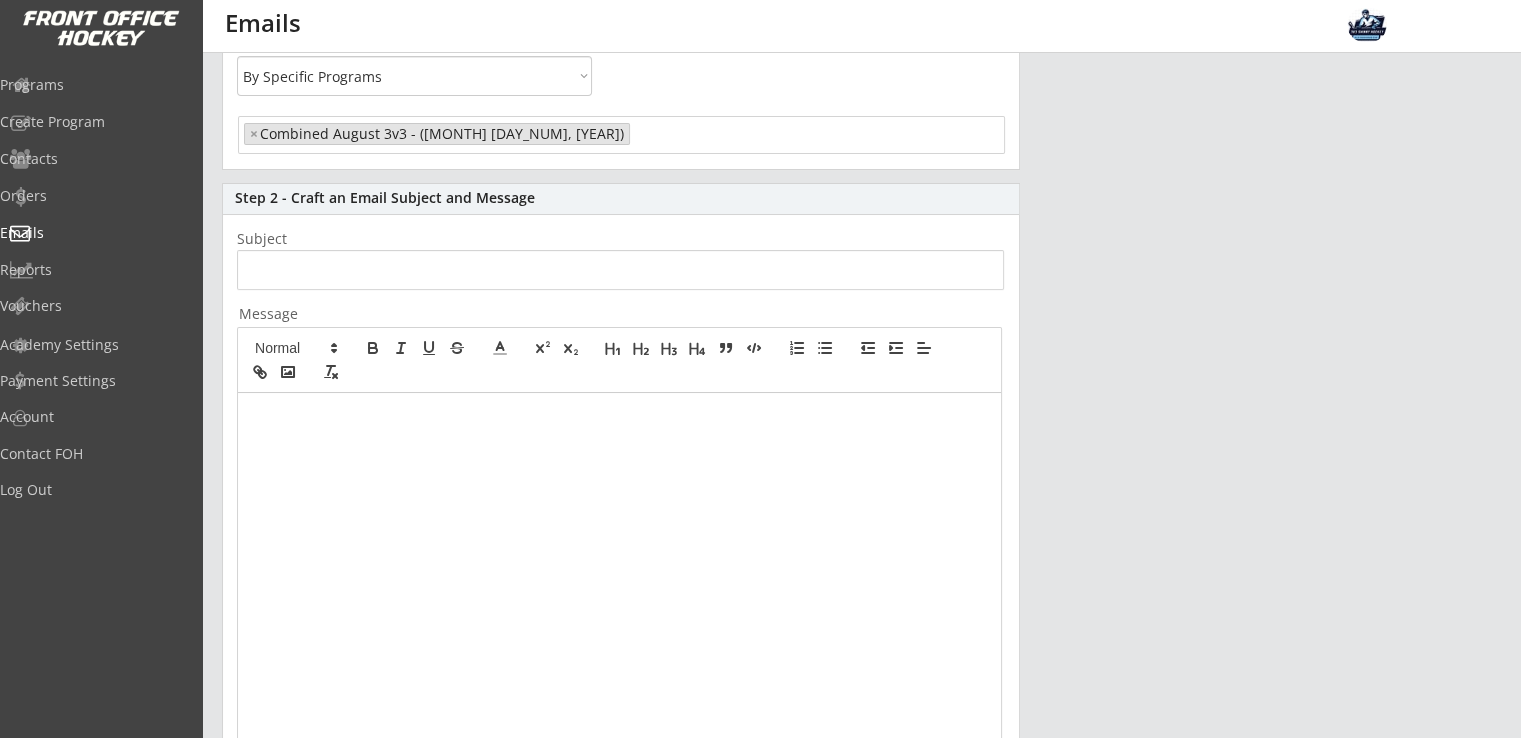 scroll, scrollTop: 266, scrollLeft: 0, axis: vertical 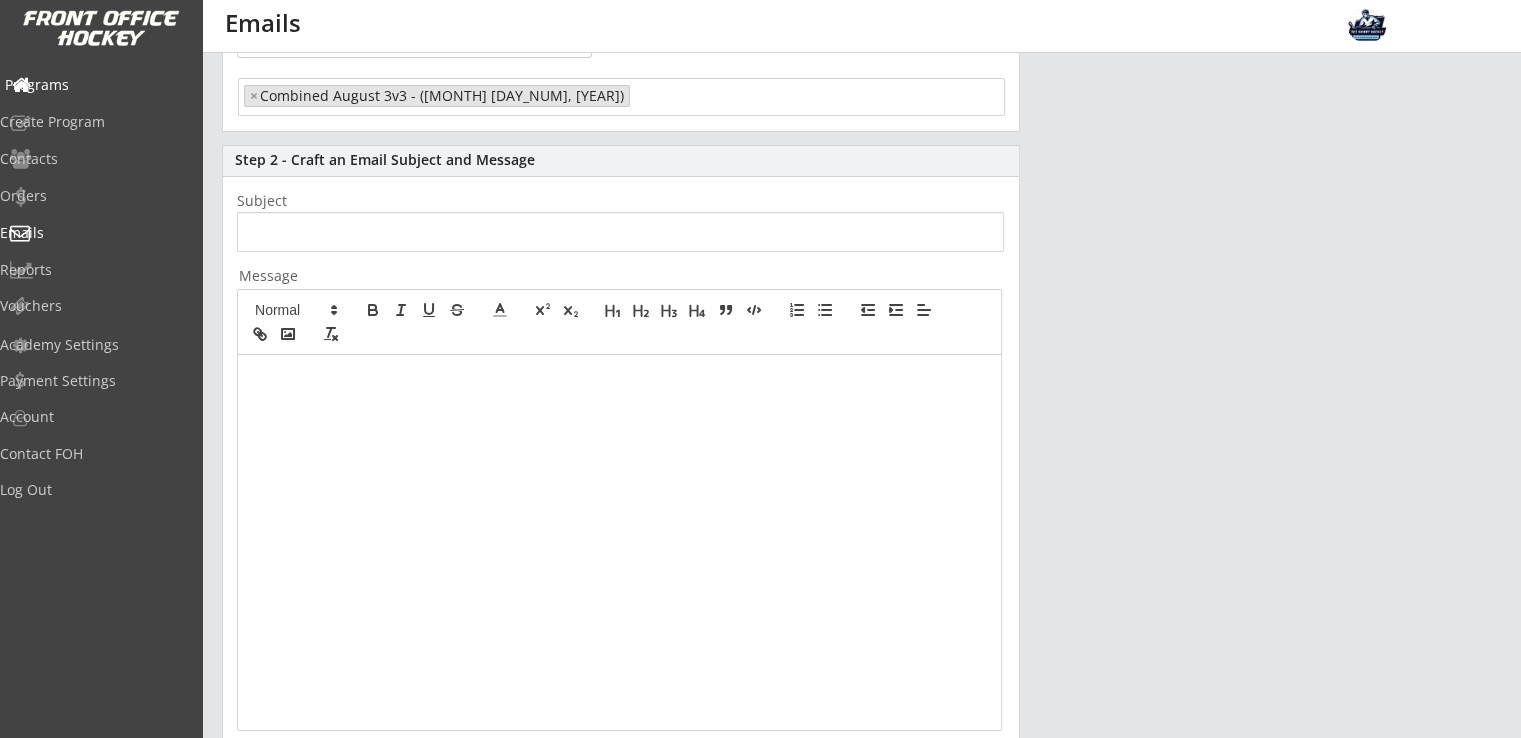 click on "Programs" at bounding box center (95, 85) 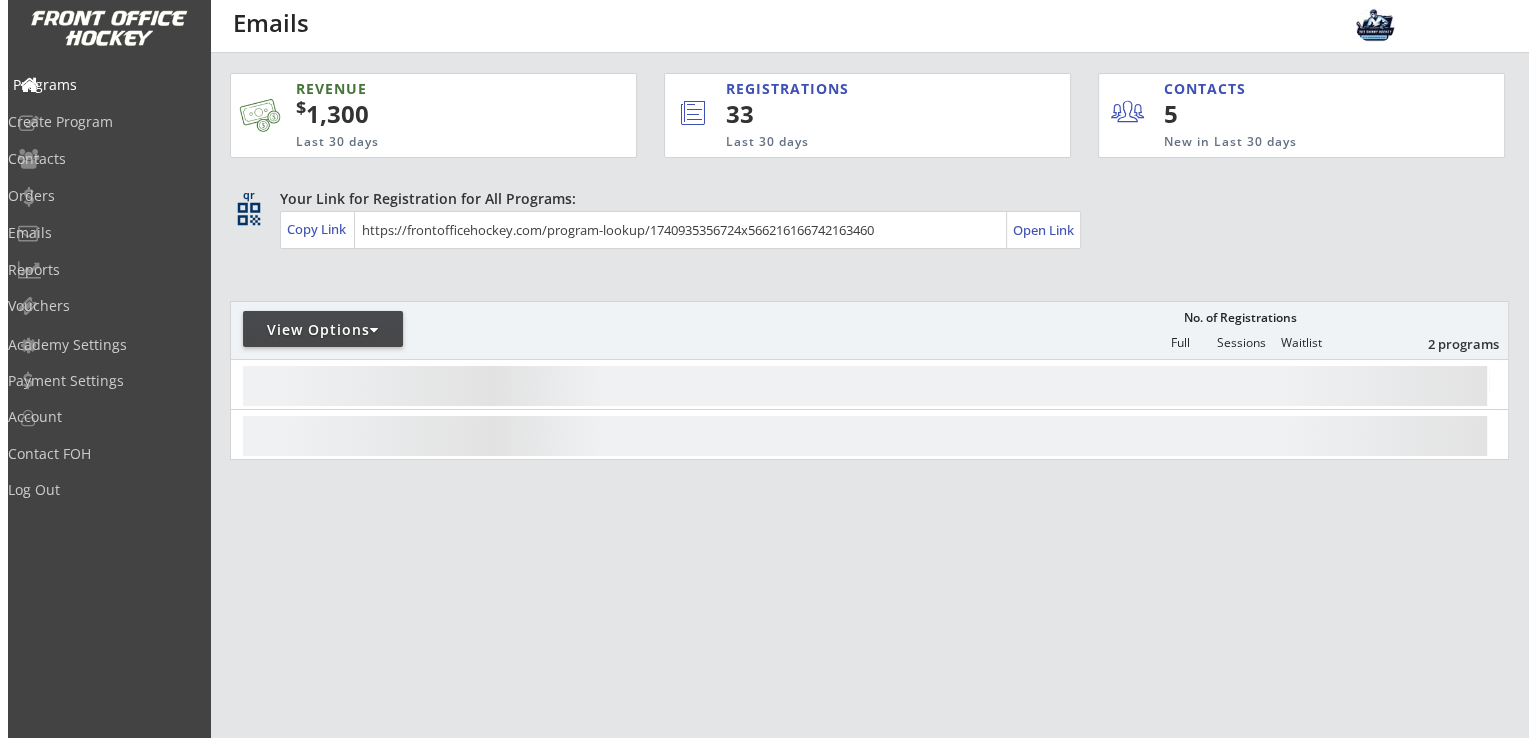 scroll, scrollTop: 0, scrollLeft: 0, axis: both 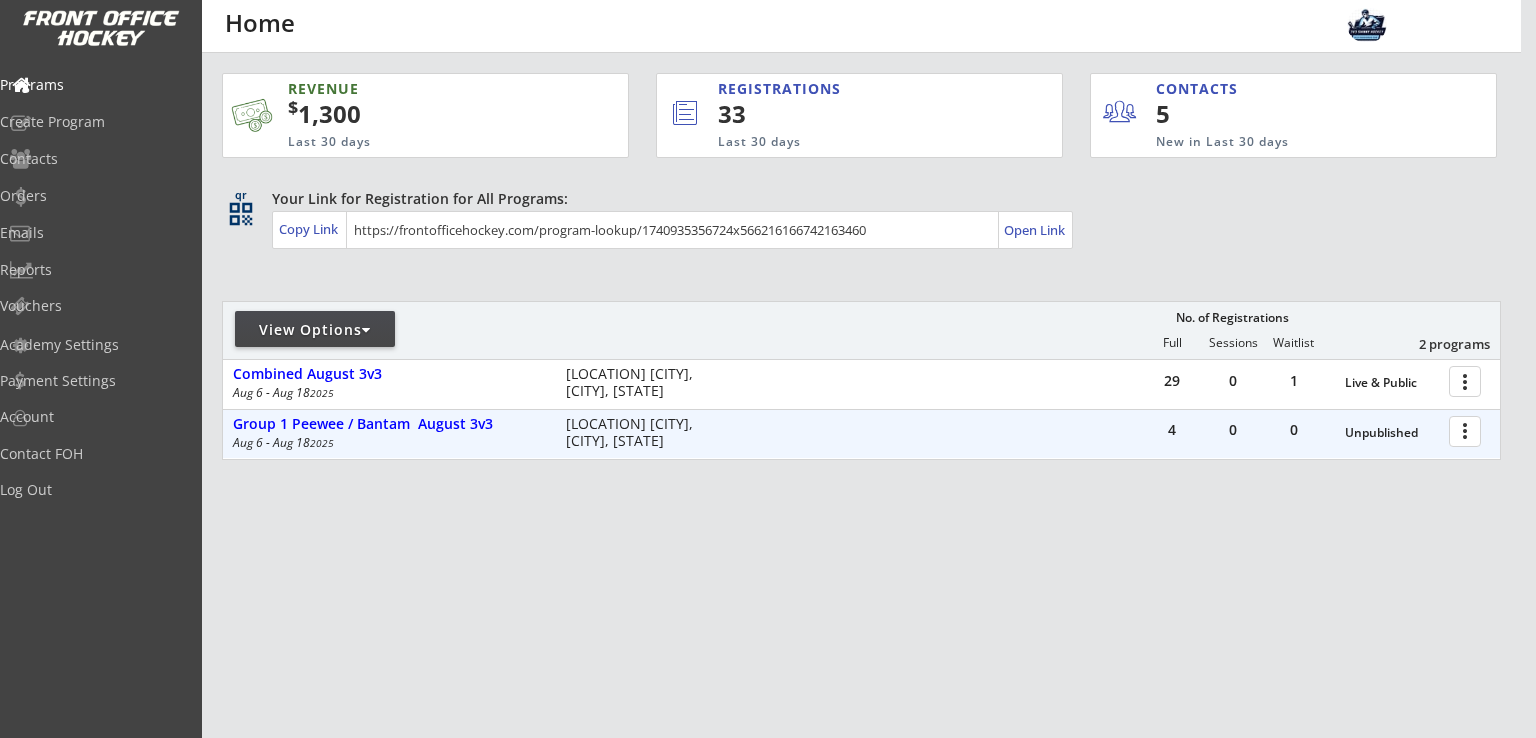 click at bounding box center [1468, 430] 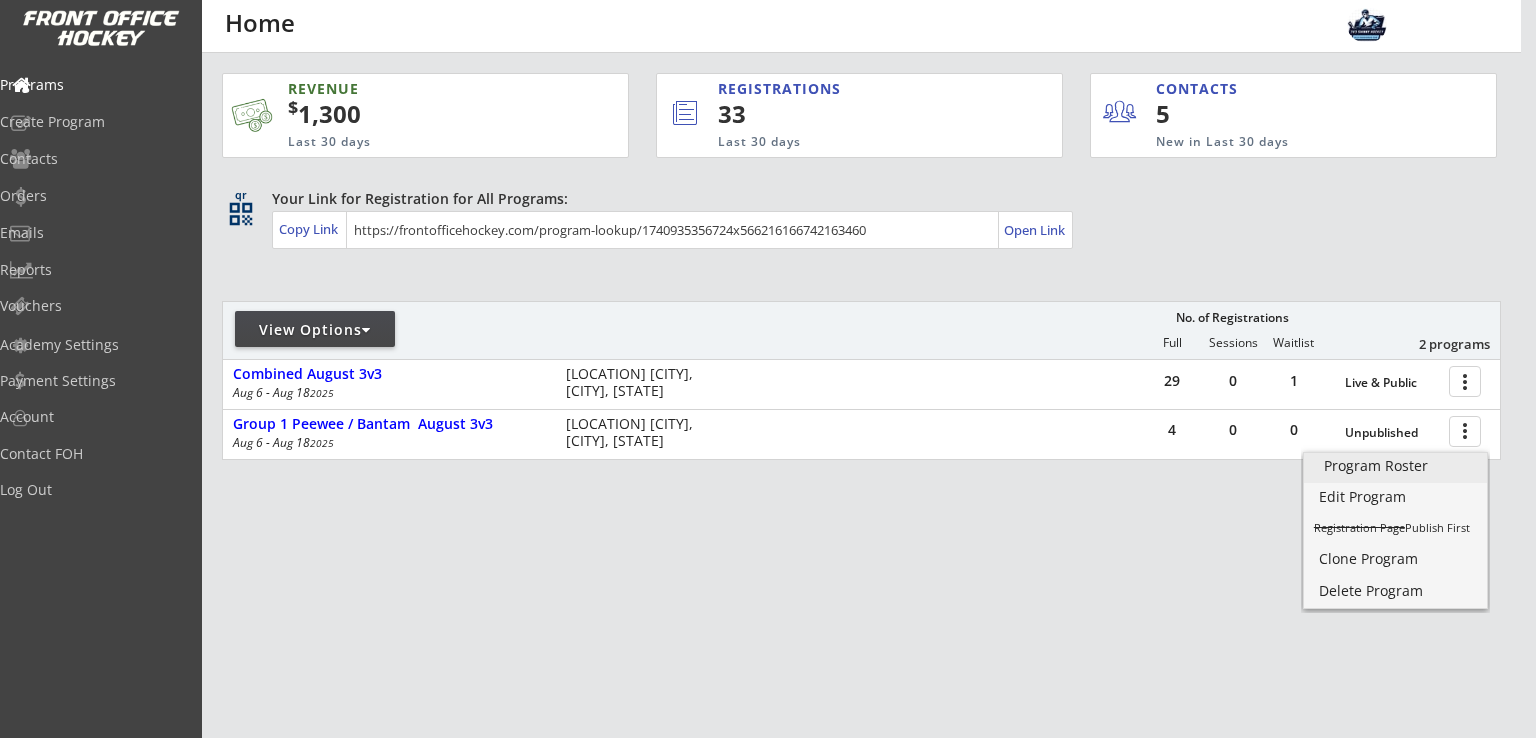 click on "Program Roster" at bounding box center (1395, 466) 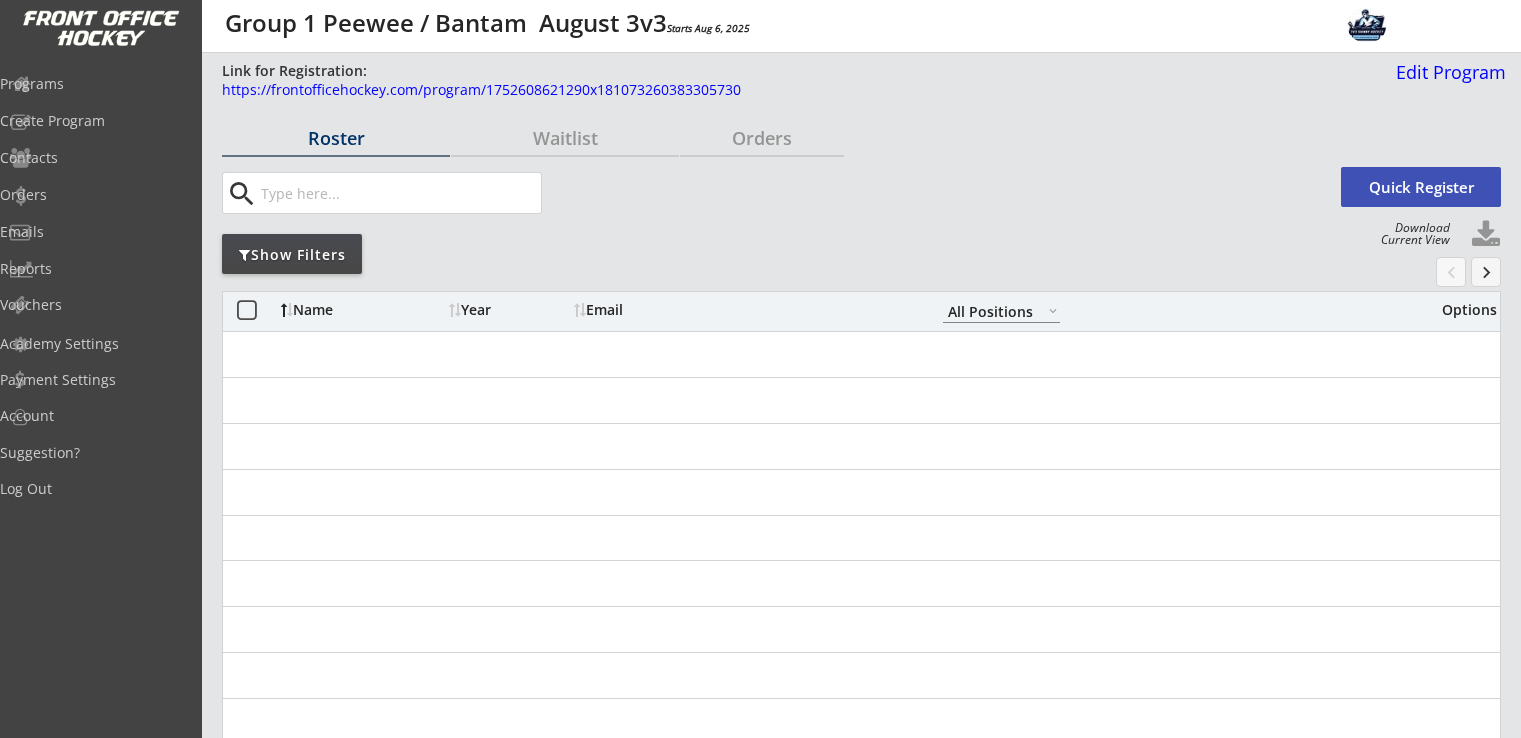 select on ""All Positions"" 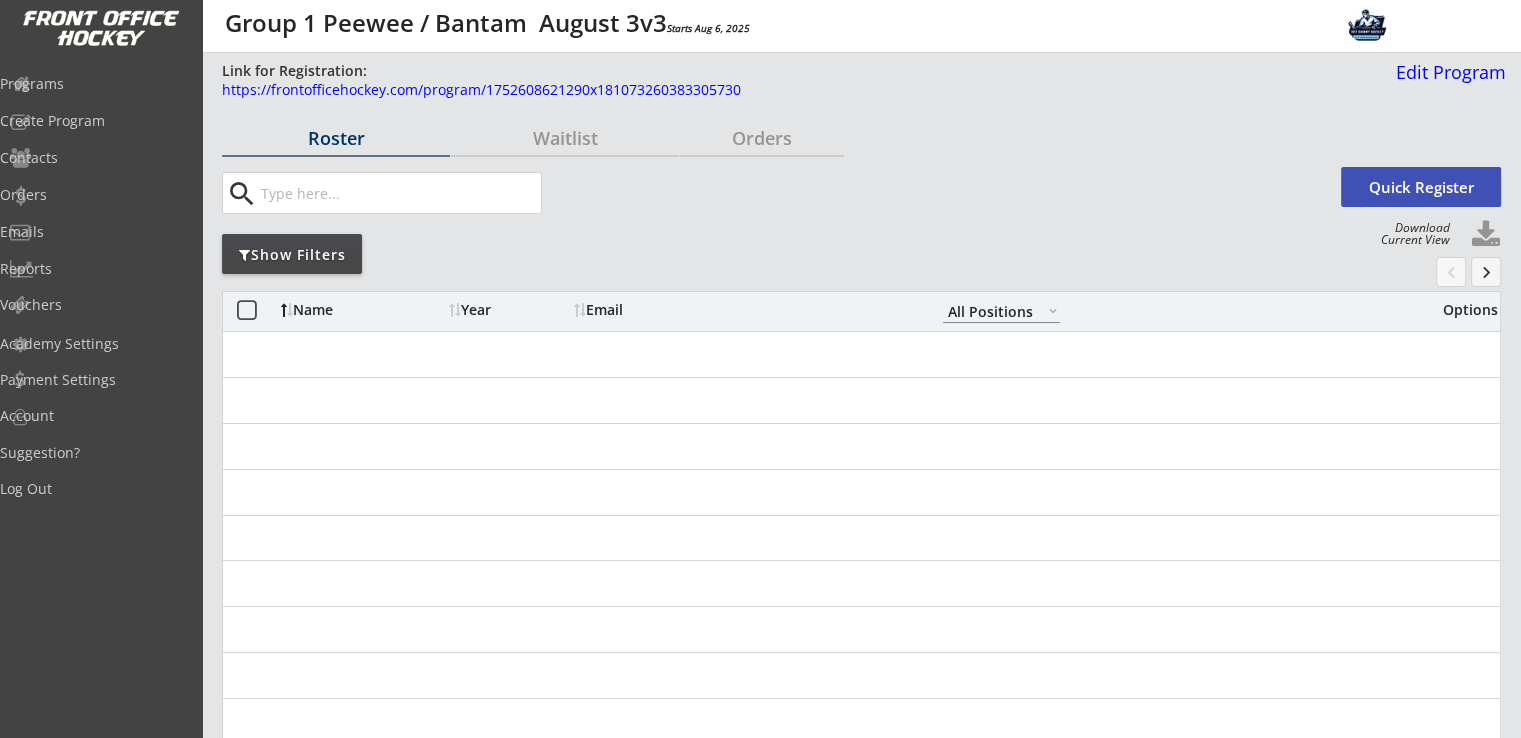 scroll, scrollTop: 0, scrollLeft: 0, axis: both 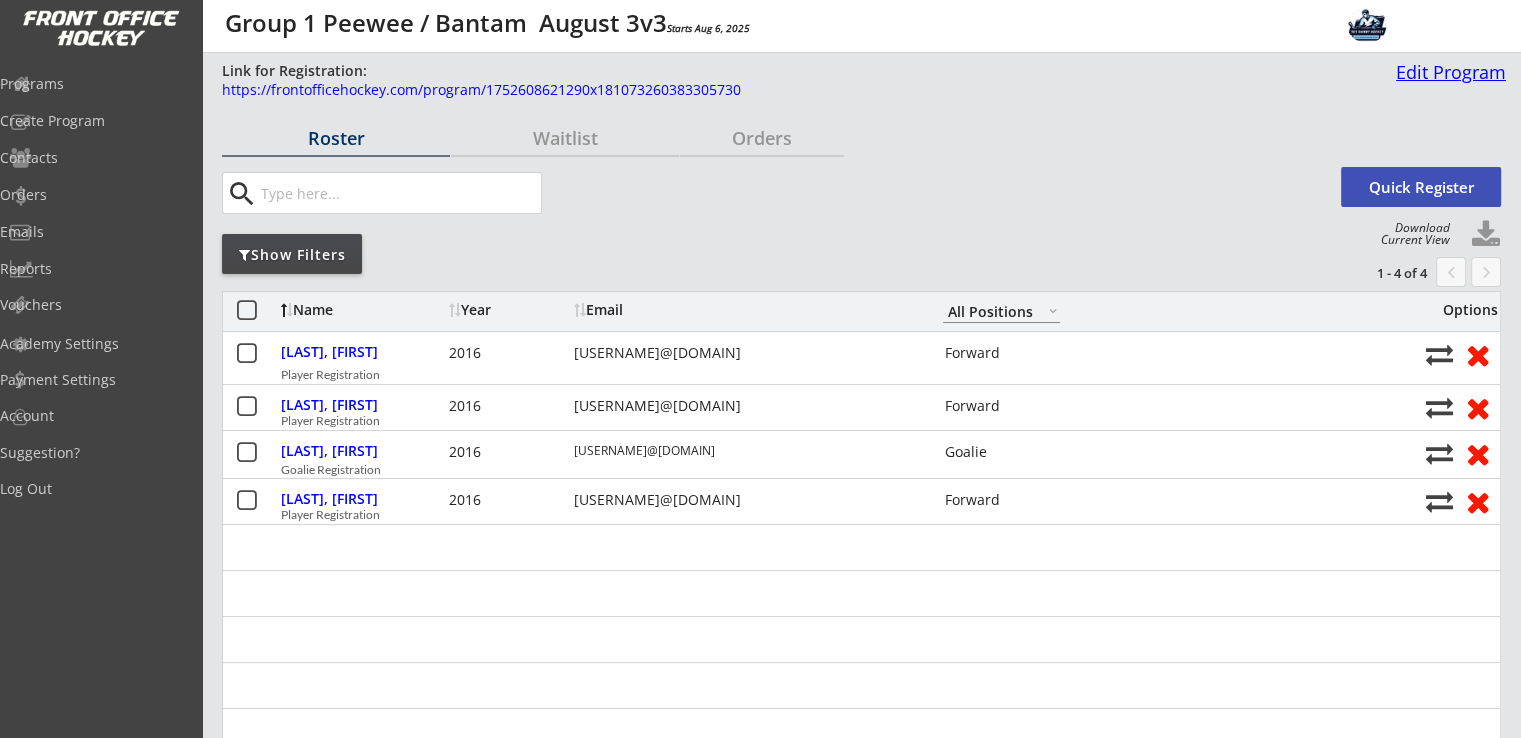 click on "Edit Program" at bounding box center [1447, 72] 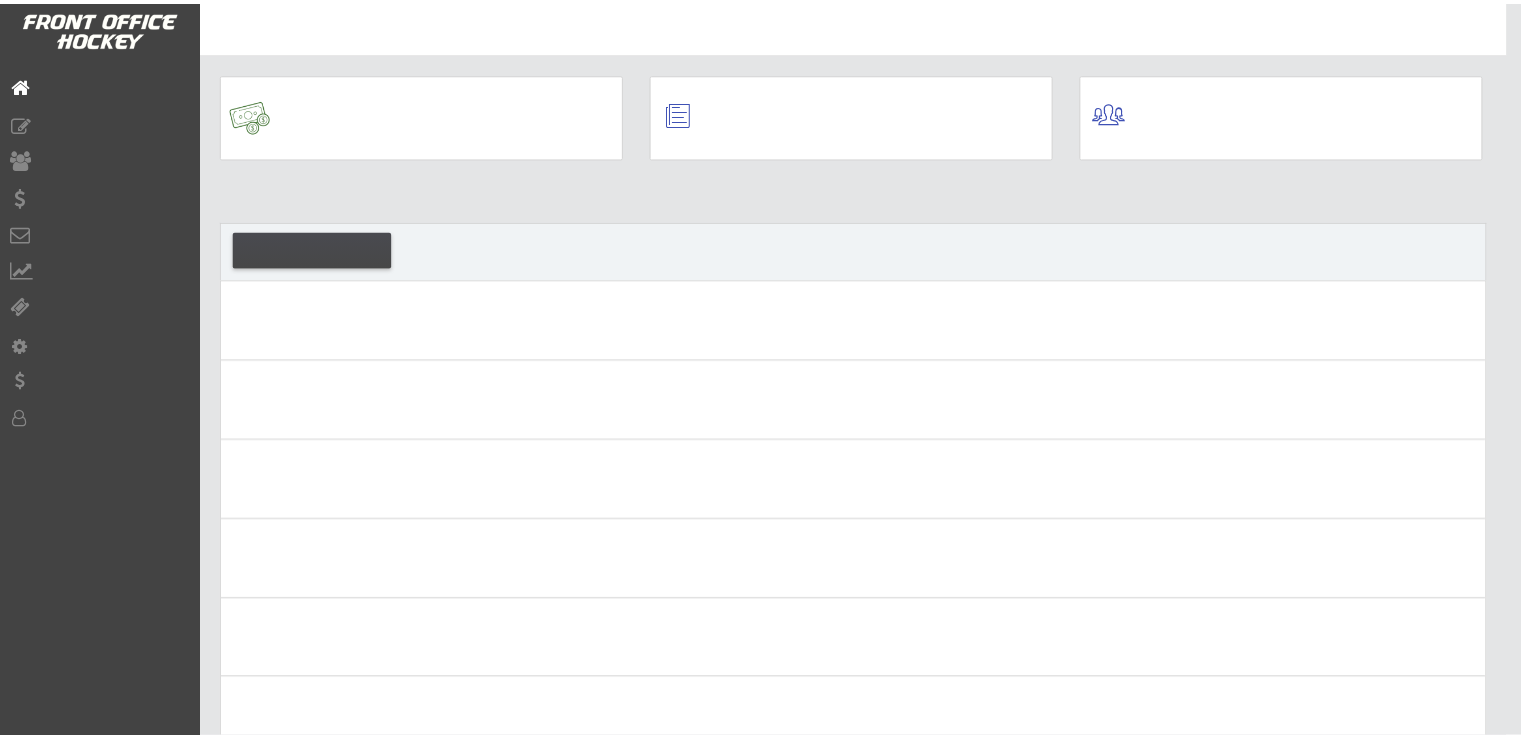 scroll, scrollTop: 0, scrollLeft: 0, axis: both 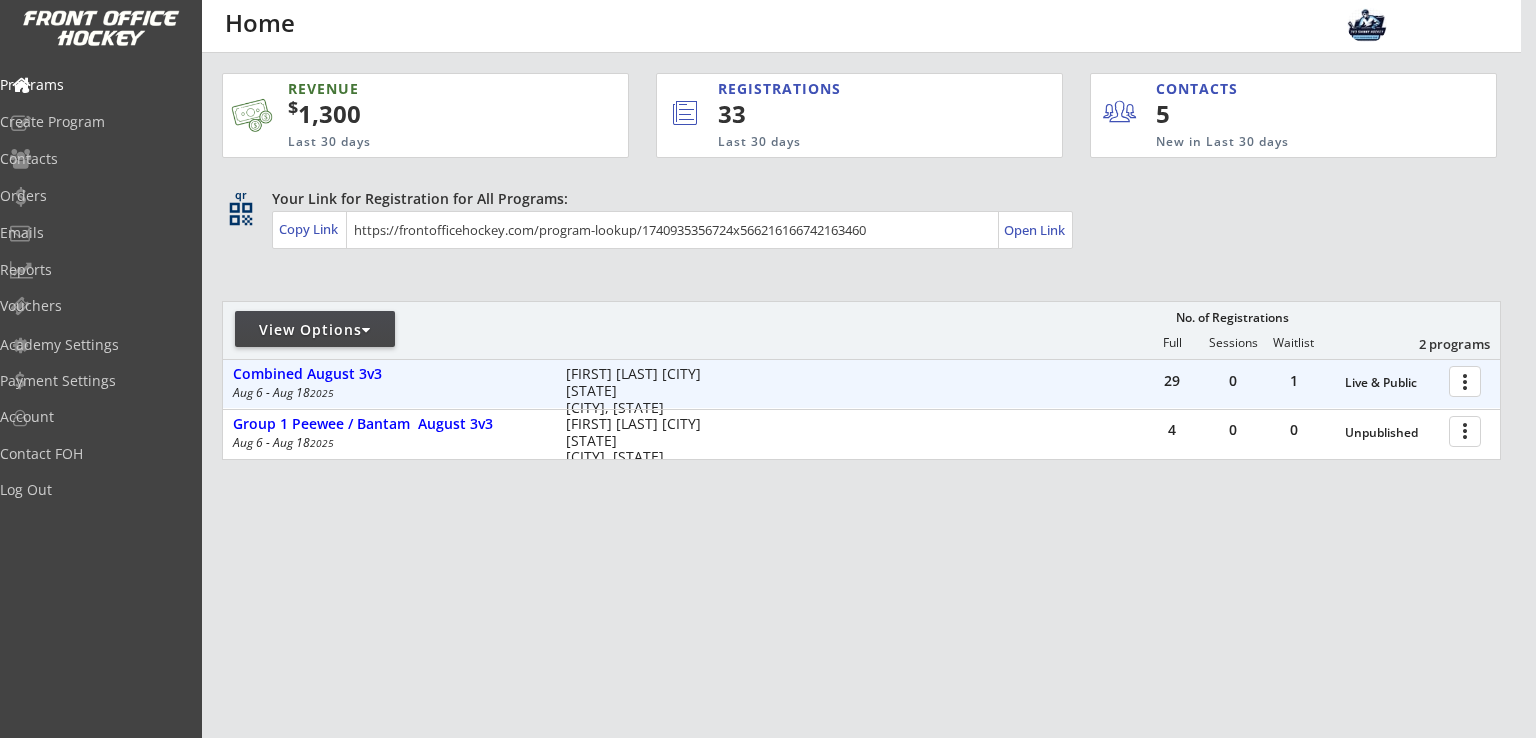 click at bounding box center [1468, 380] 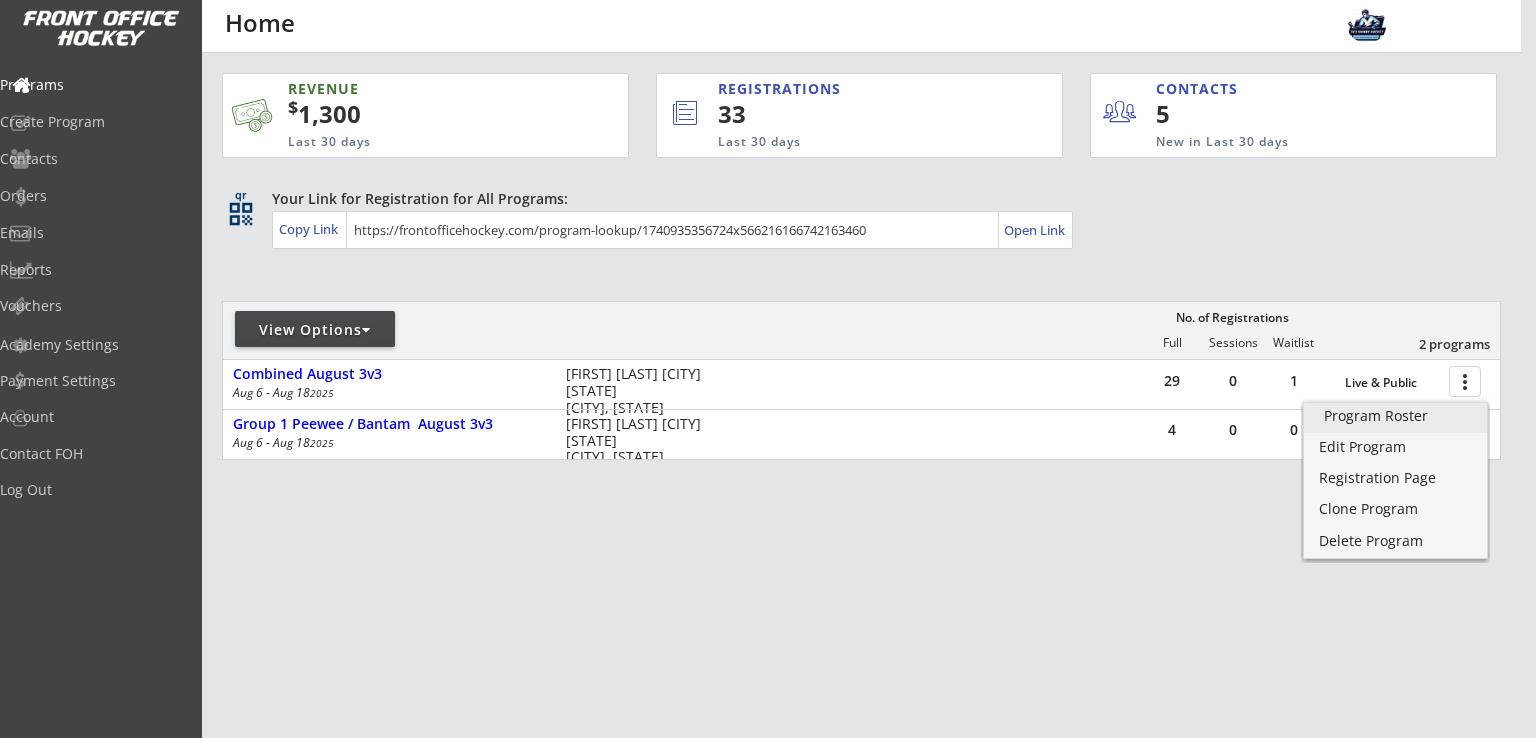 click on "Program Roster" at bounding box center (1395, 416) 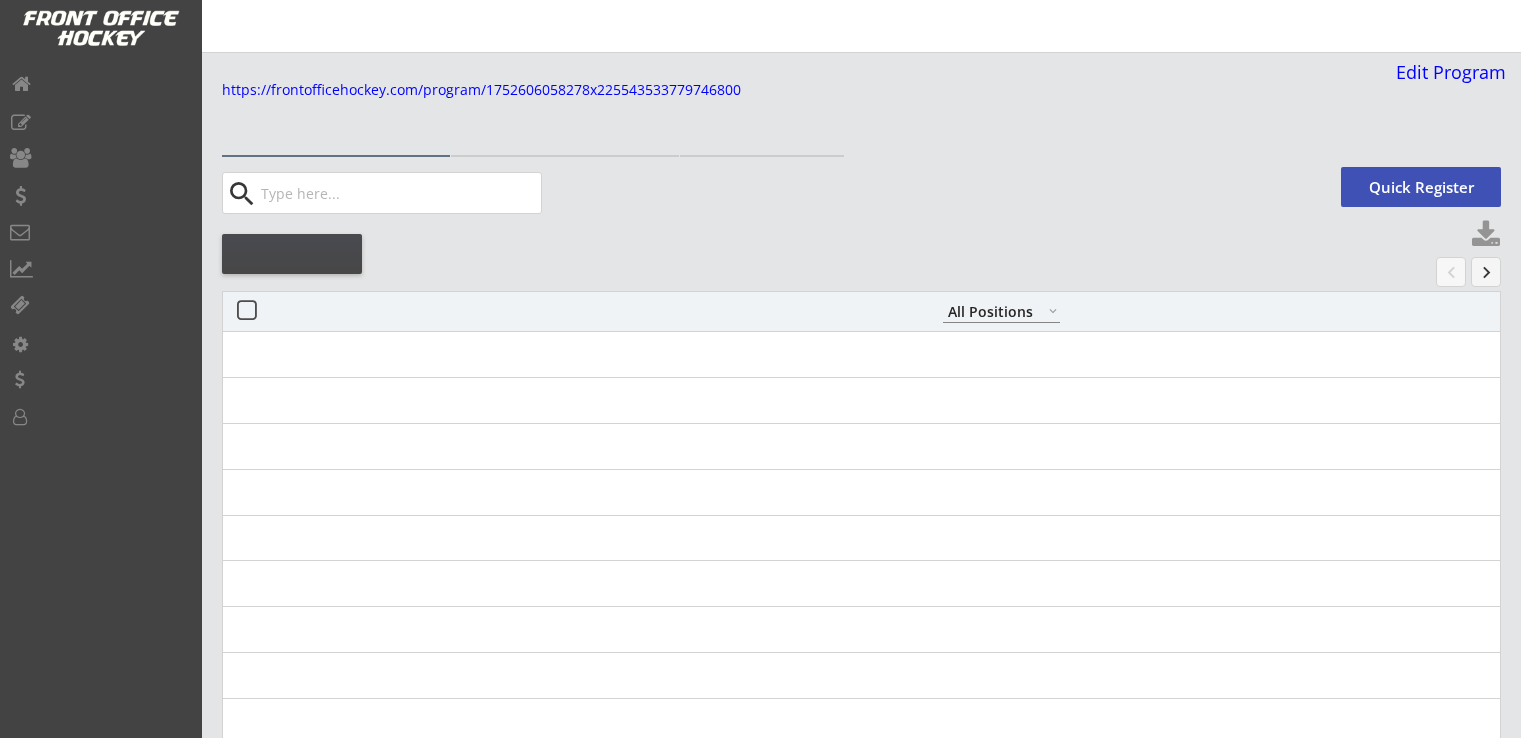 select on ""All Positions"" 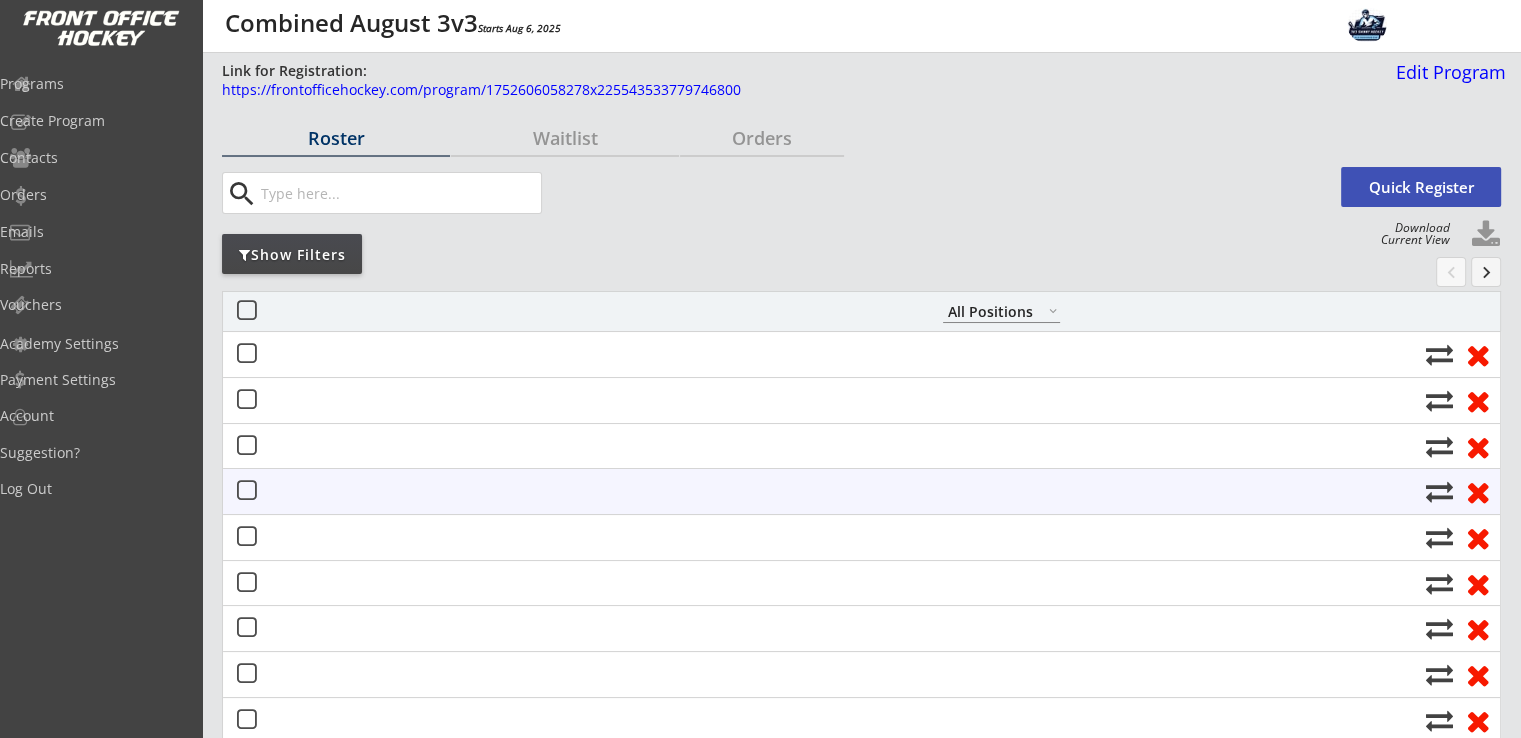 scroll, scrollTop: 0, scrollLeft: 0, axis: both 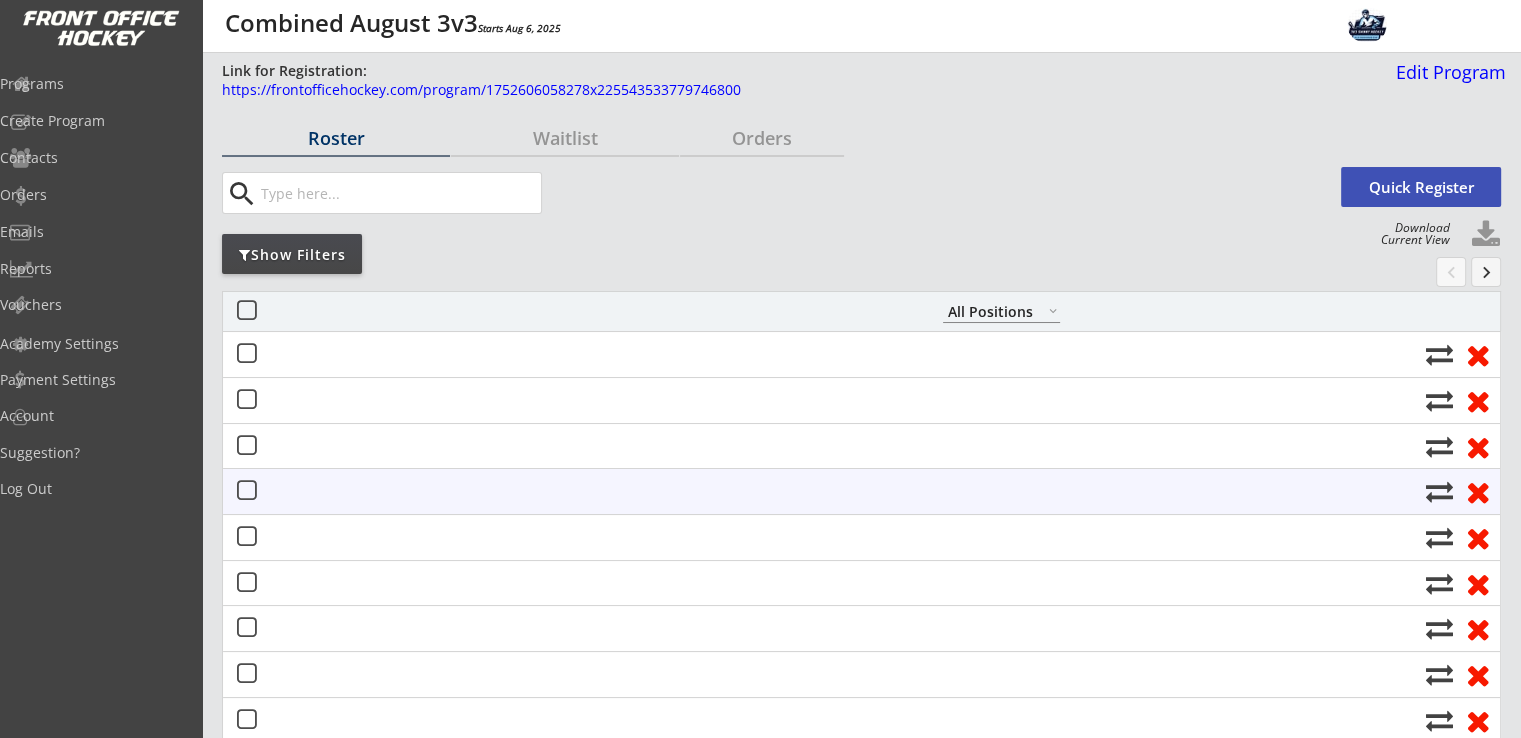 select on ""All Positions"" 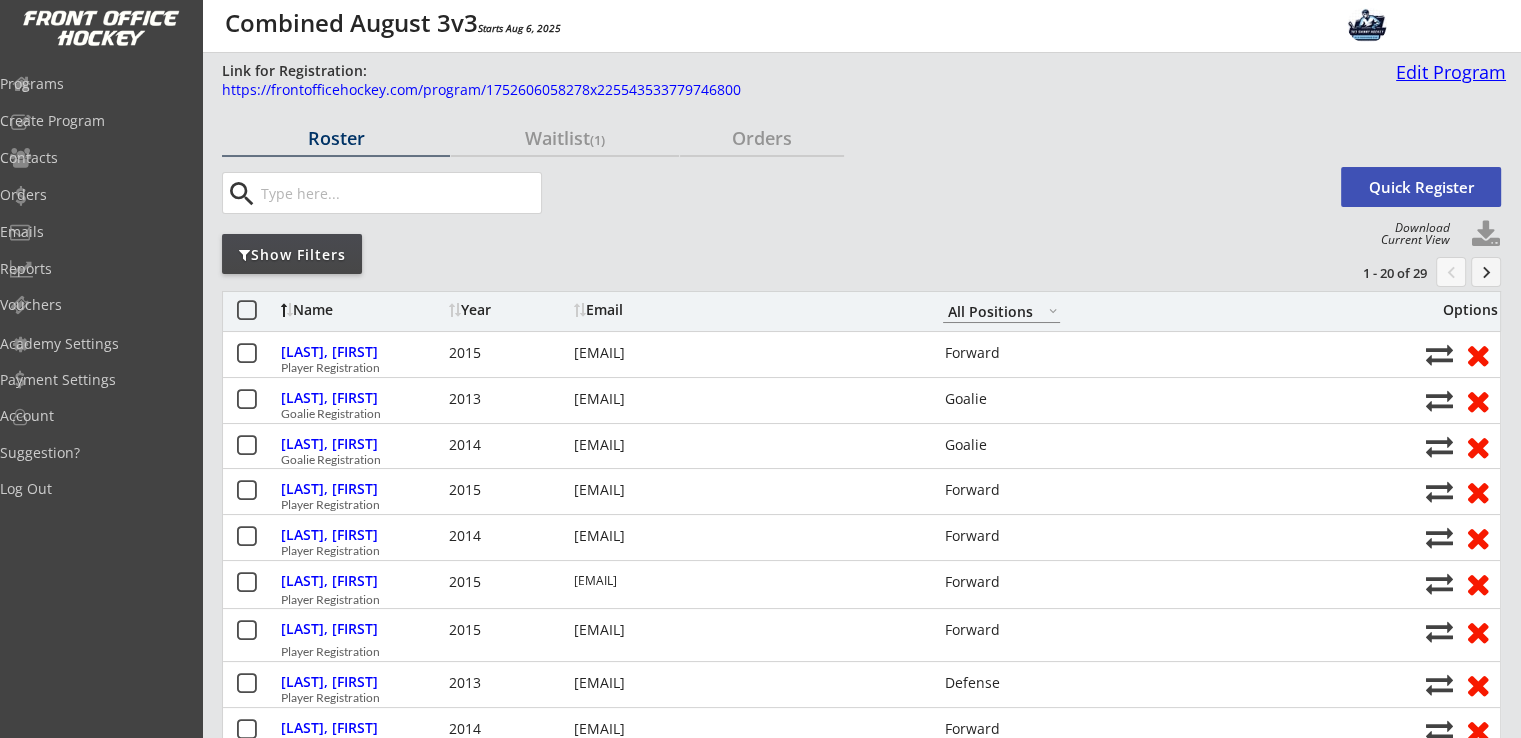click on "Edit Program" at bounding box center [1447, 72] 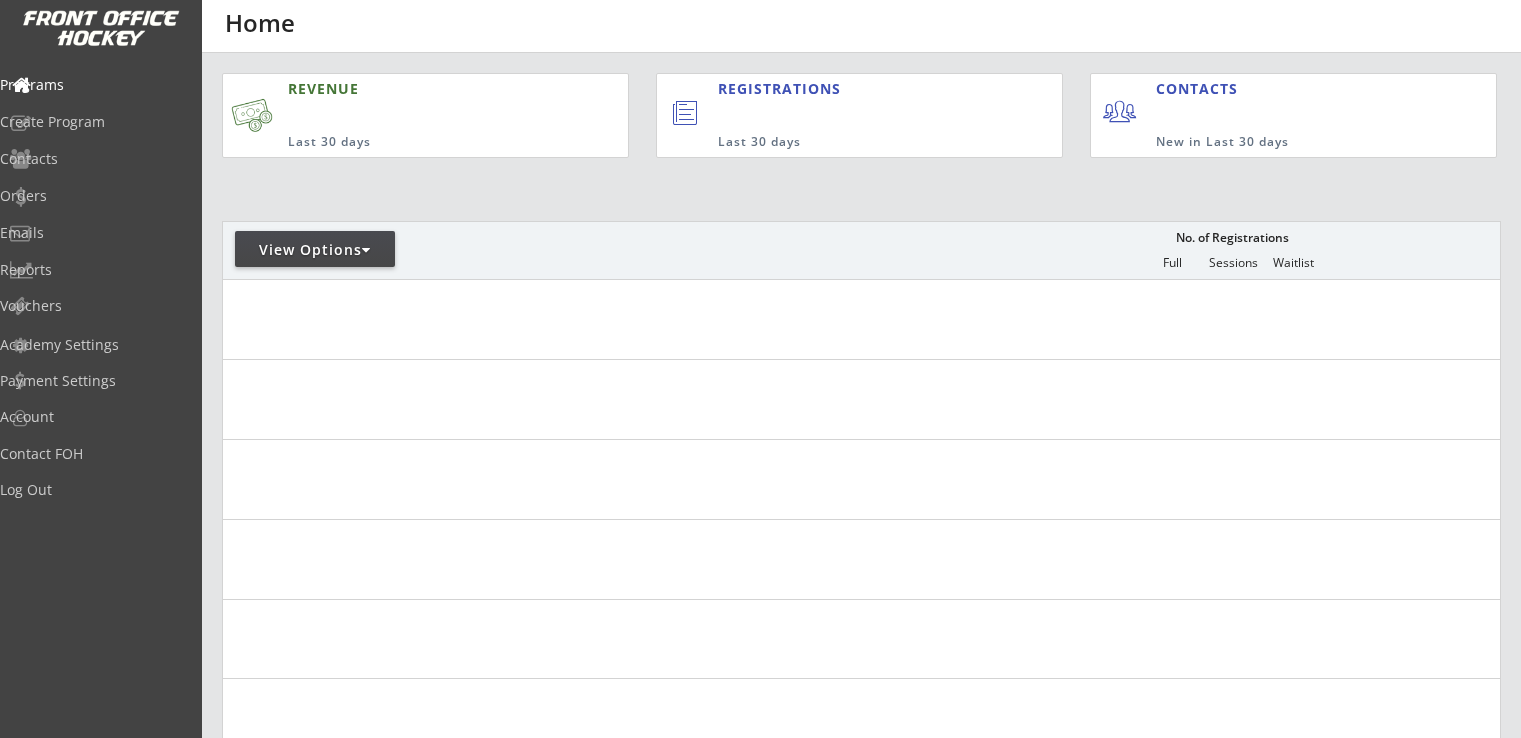 scroll, scrollTop: 0, scrollLeft: 0, axis: both 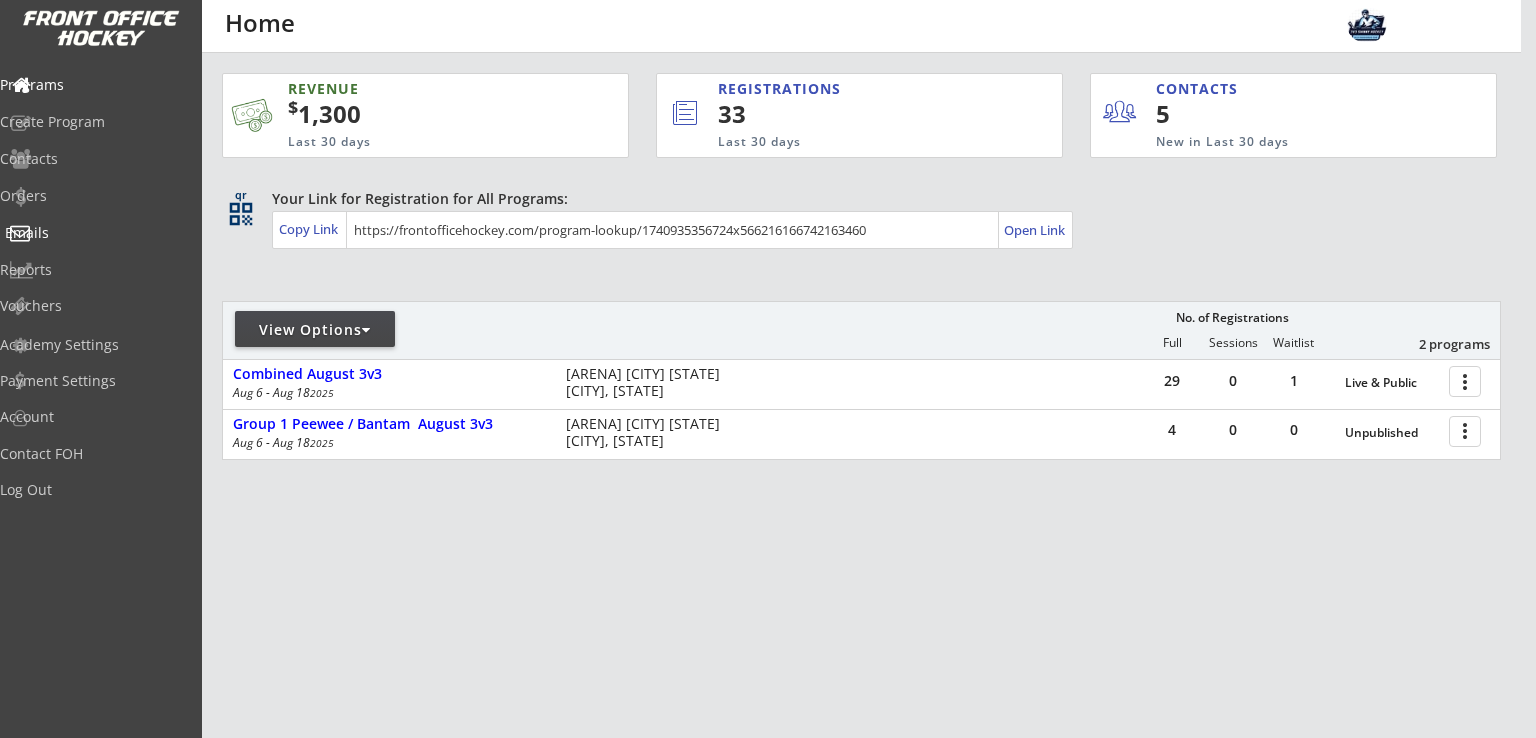 click on "Emails" at bounding box center (95, 233) 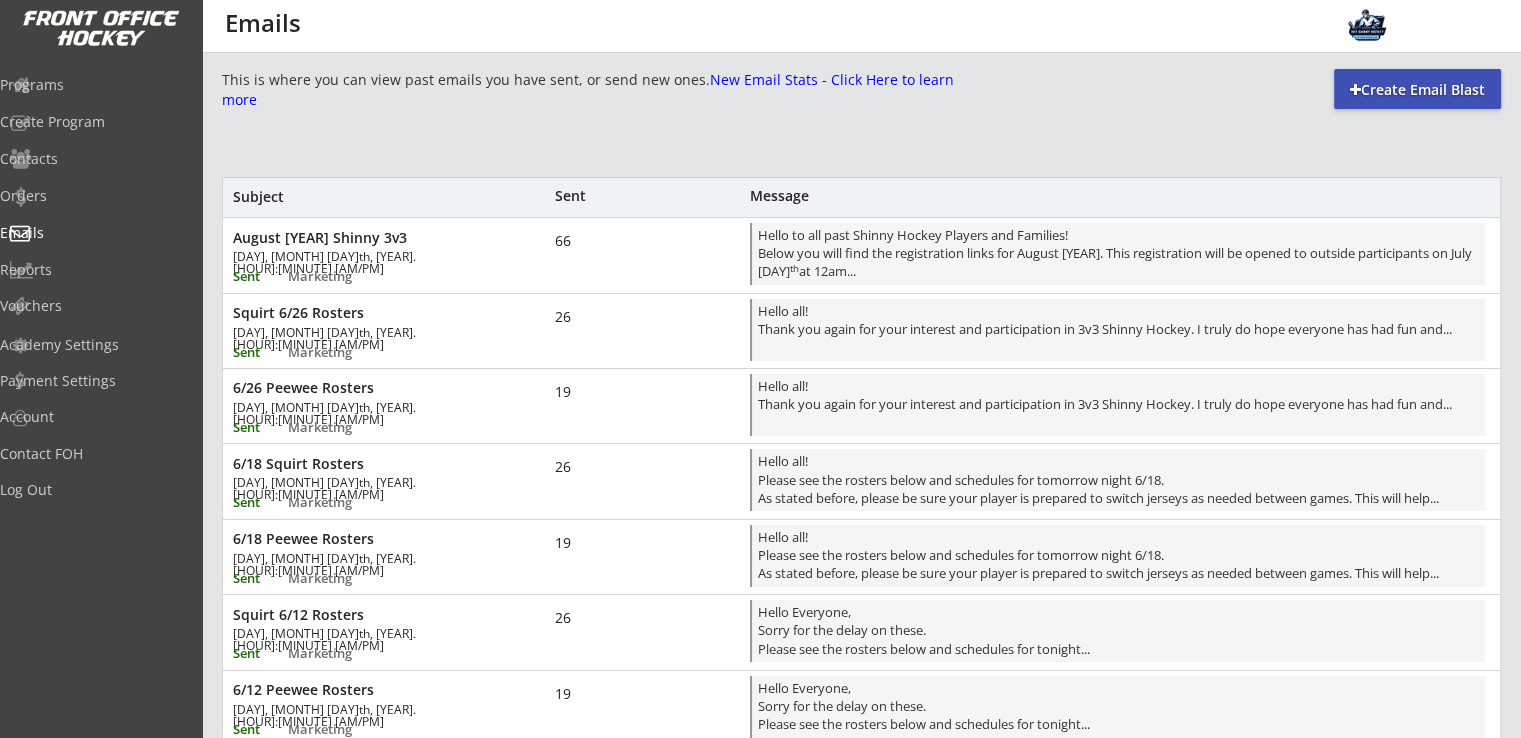 click on "Create Email Blast" at bounding box center (1417, 90) 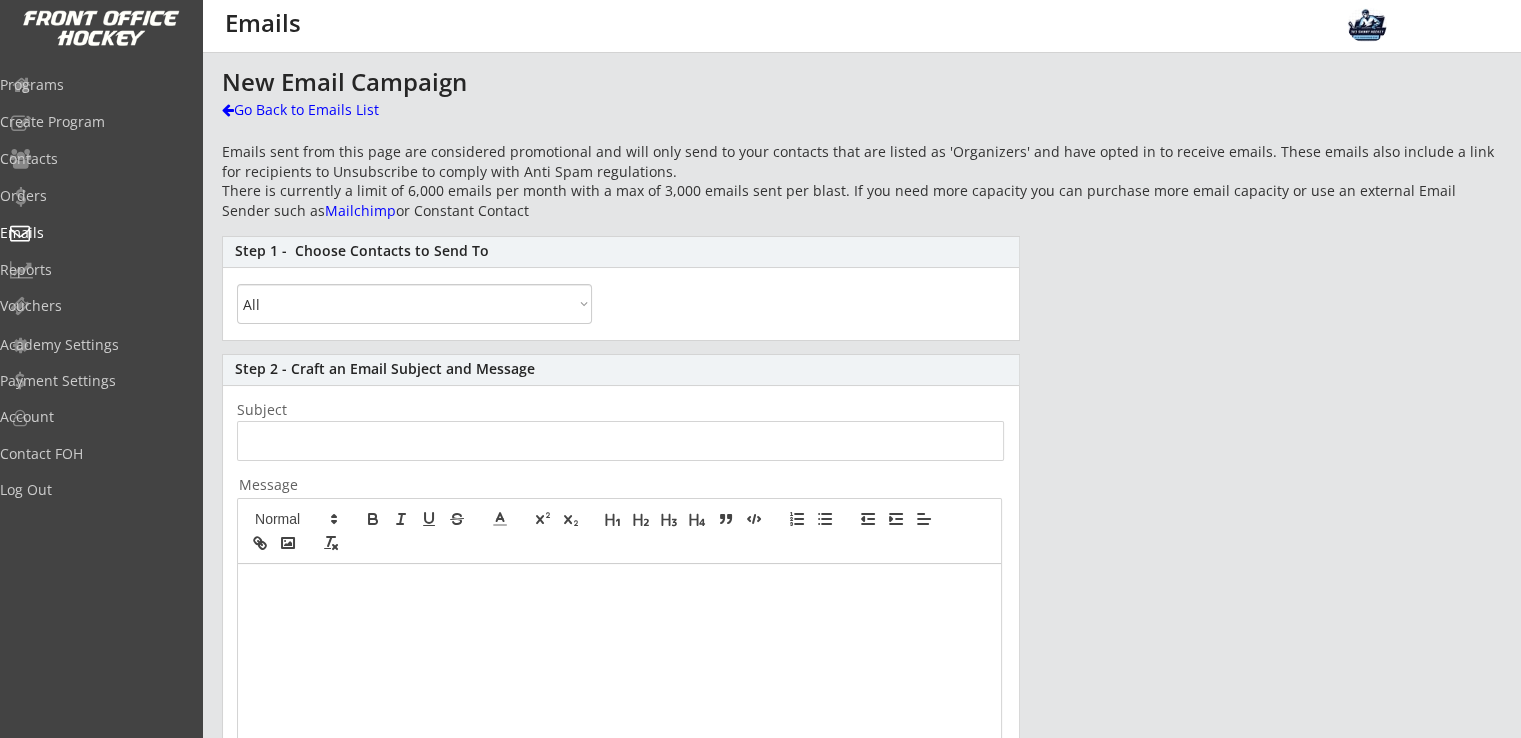 click on "All By Specific Programs Within Birth Year Range" at bounding box center [414, 304] 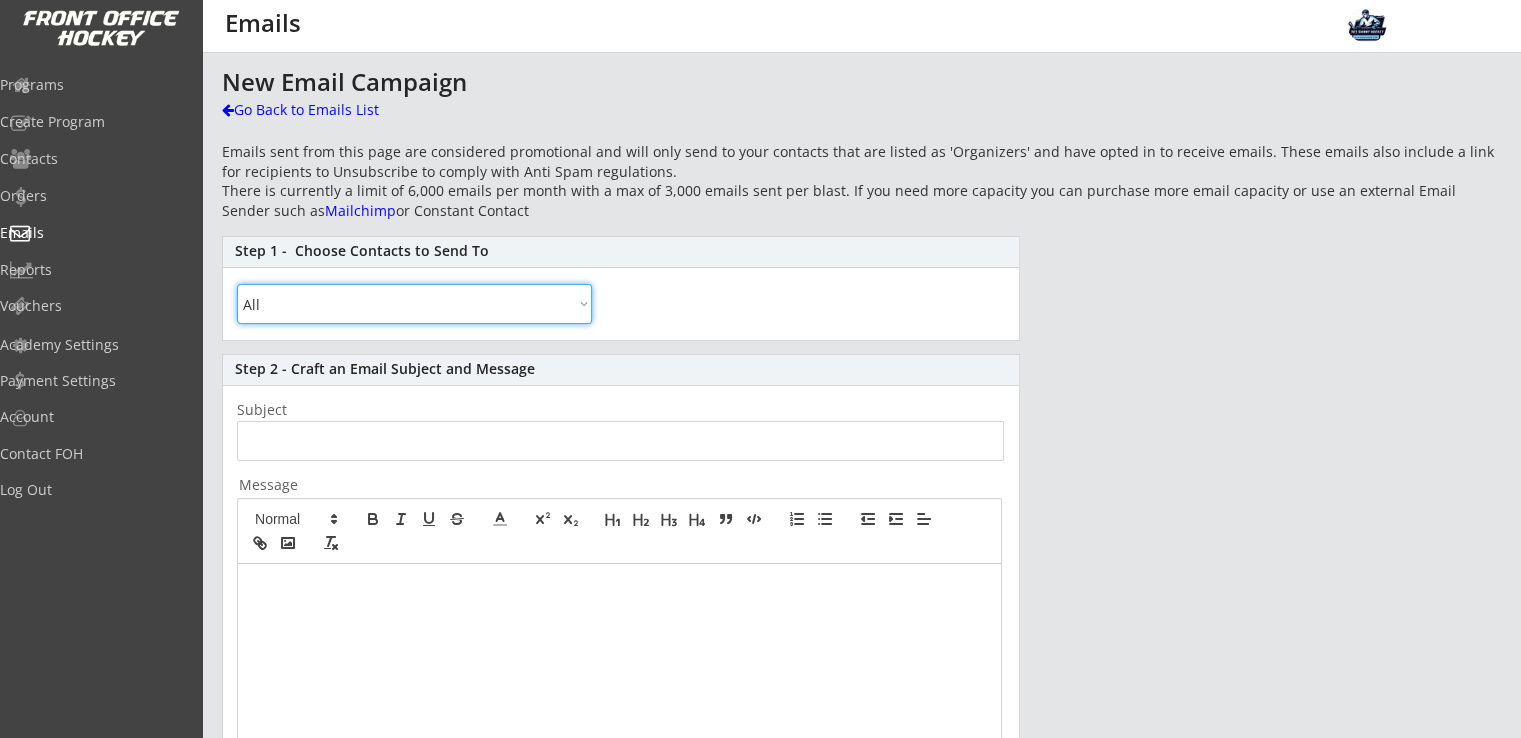 click on "All By Specific Programs Within Birth Year Range" at bounding box center (414, 304) 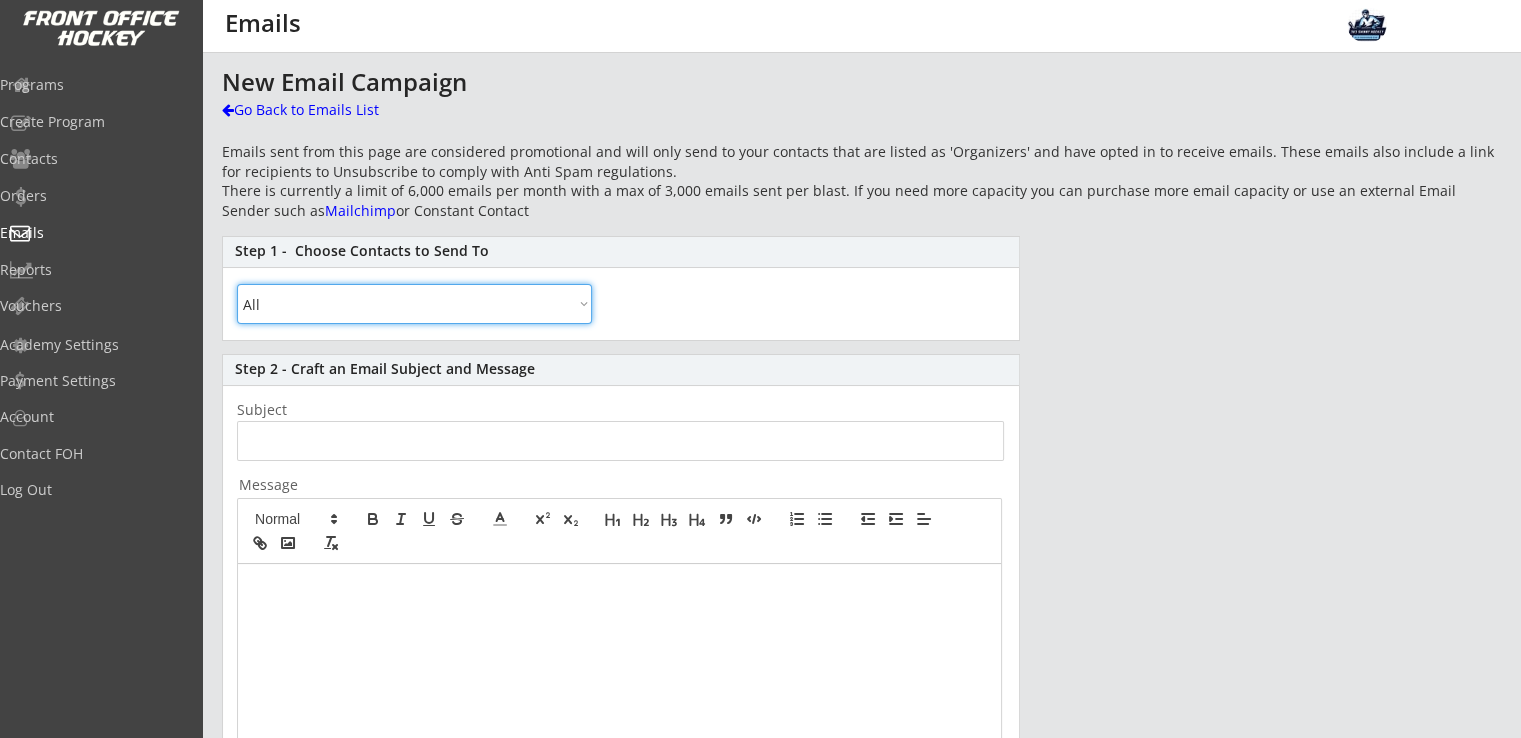 click on "All By Specific Programs Within Birth Year Range" at bounding box center (414, 304) 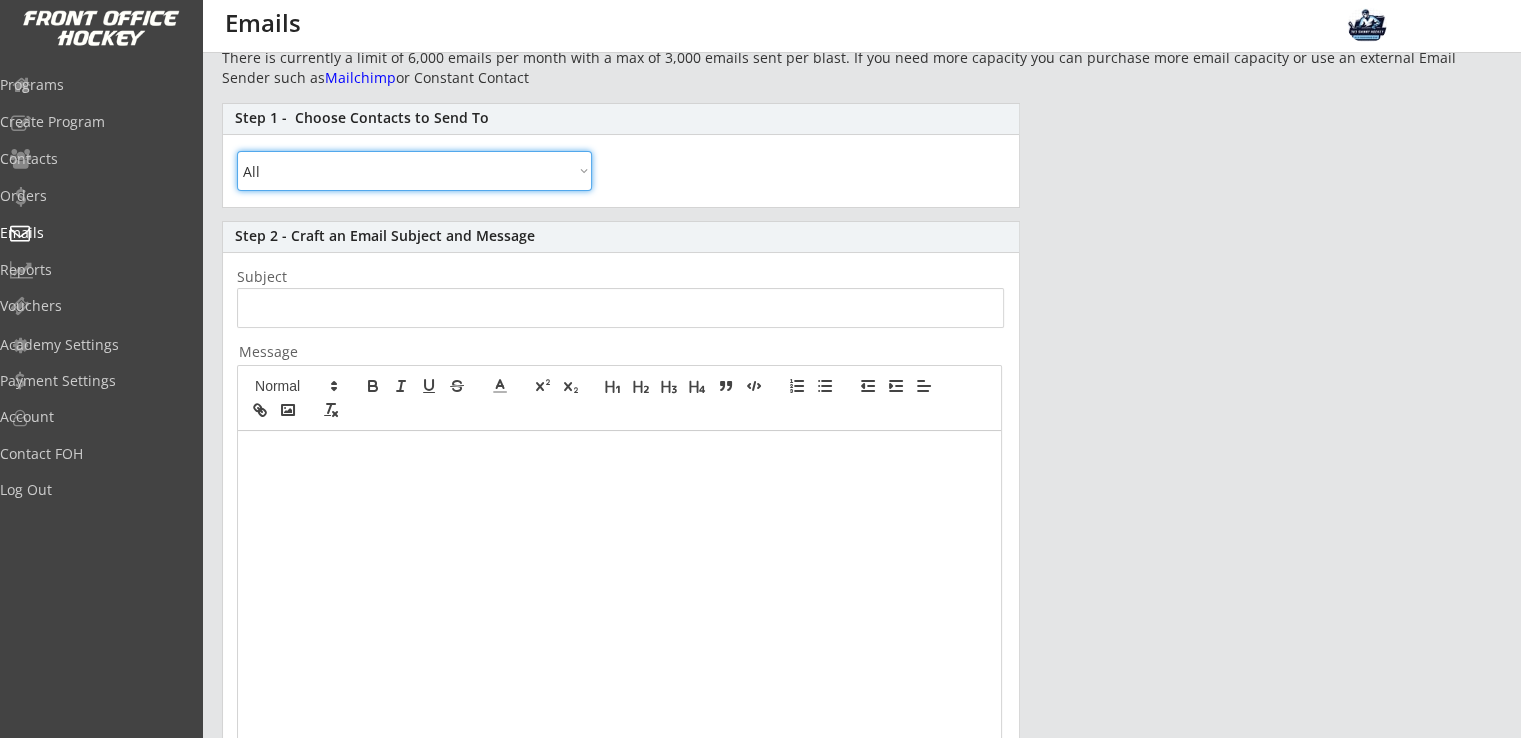 click on "All By Specific Programs Within Birth Year Range" at bounding box center [414, 171] 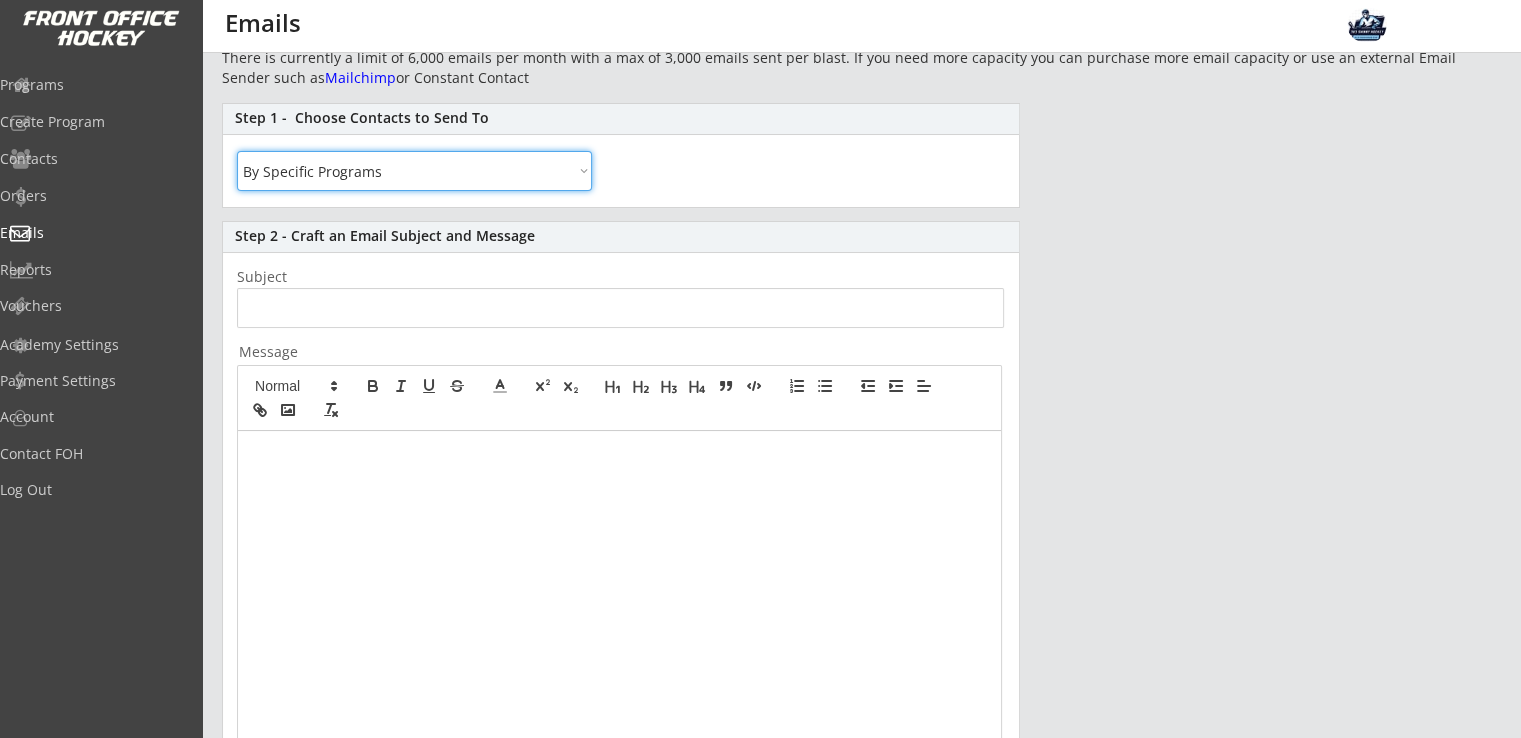 click on "All By Specific Programs Within Birth Year Range" at bounding box center [414, 171] 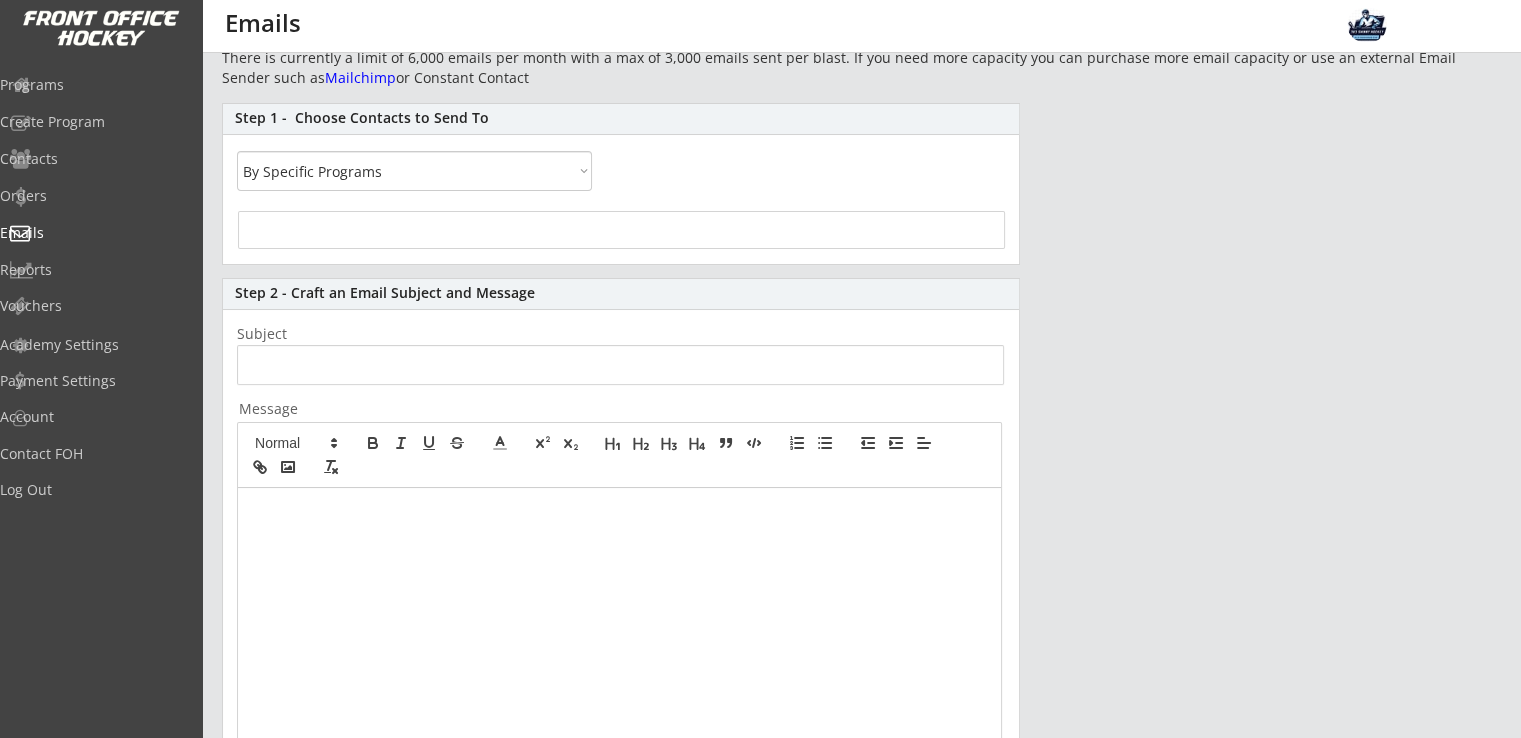 select 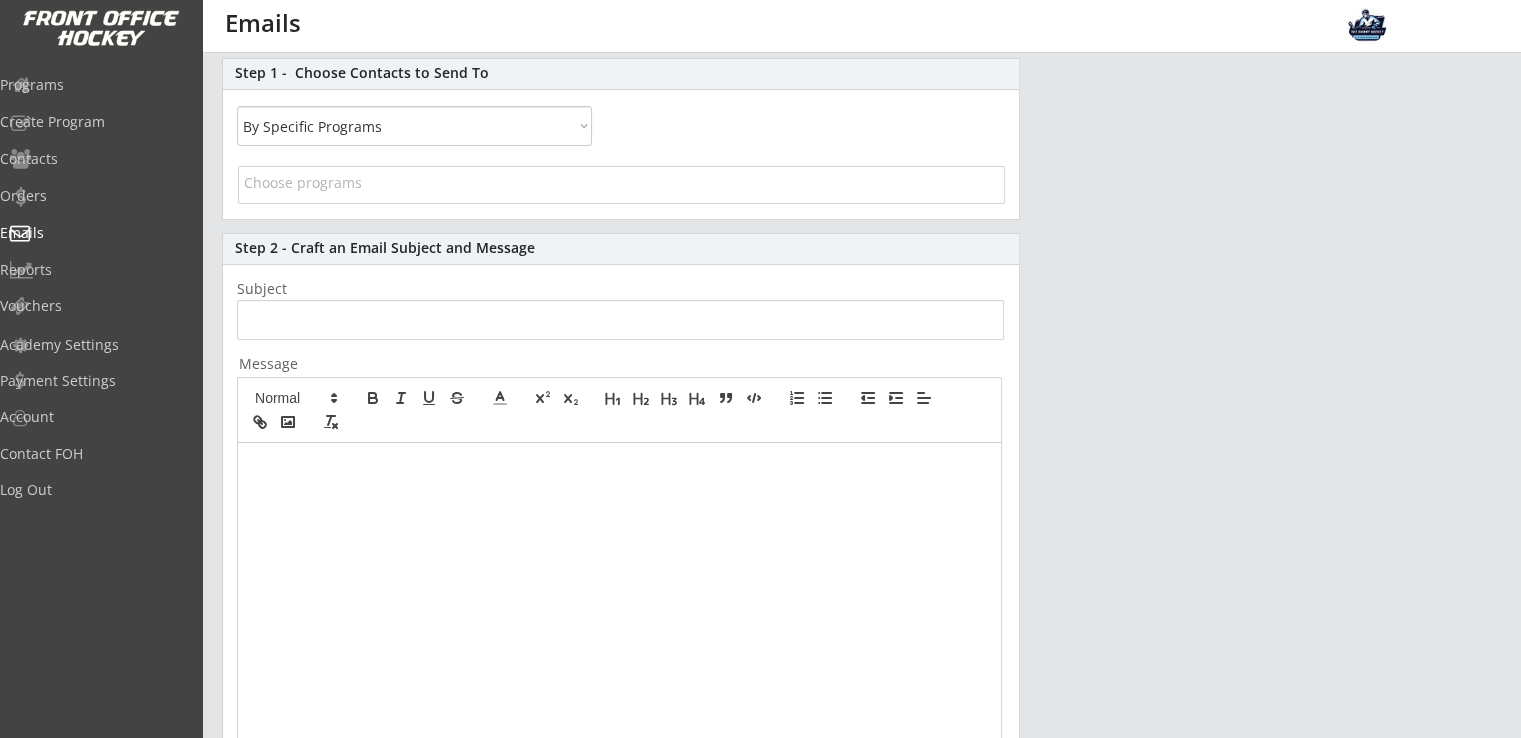scroll, scrollTop: 160, scrollLeft: 0, axis: vertical 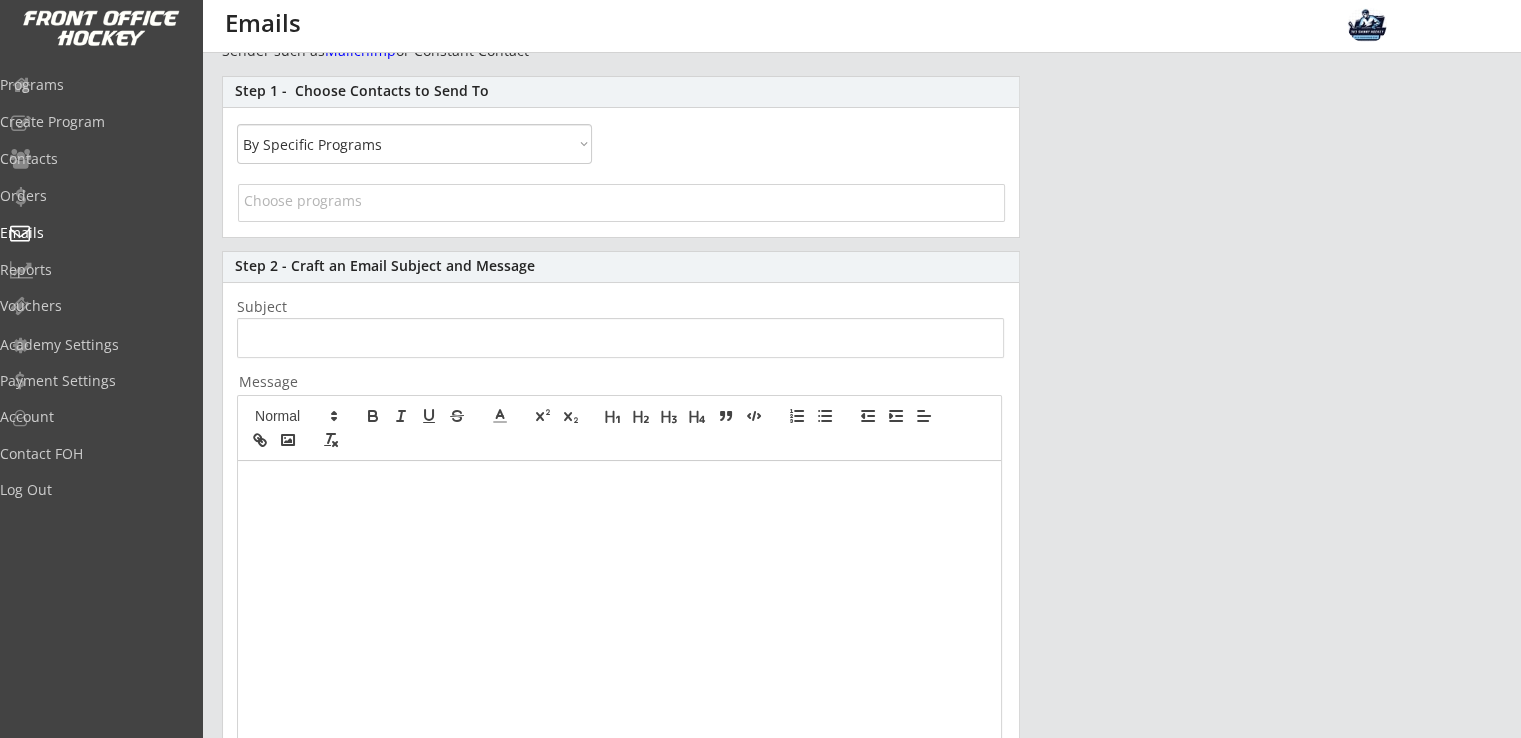 click at bounding box center [619, 648] 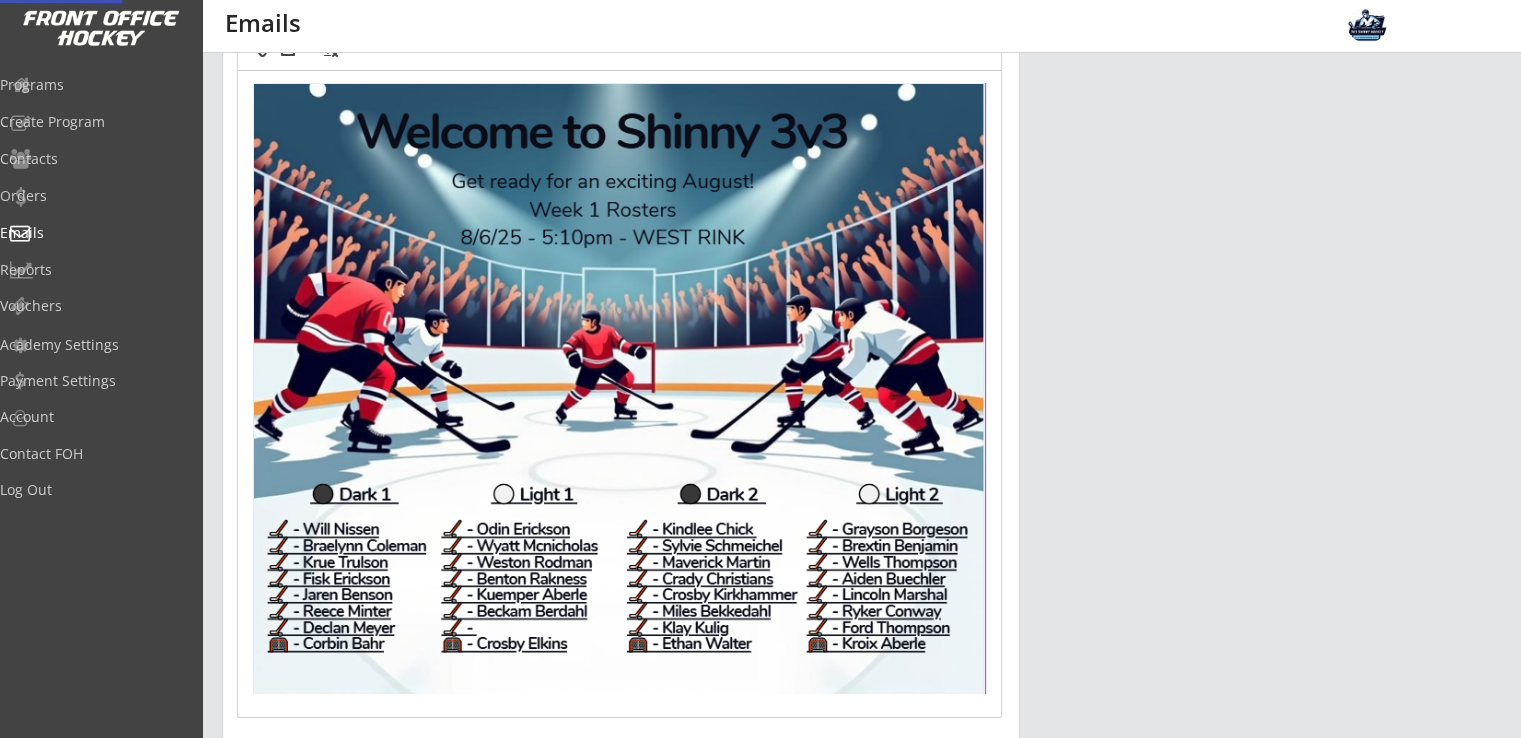 scroll, scrollTop: 560, scrollLeft: 0, axis: vertical 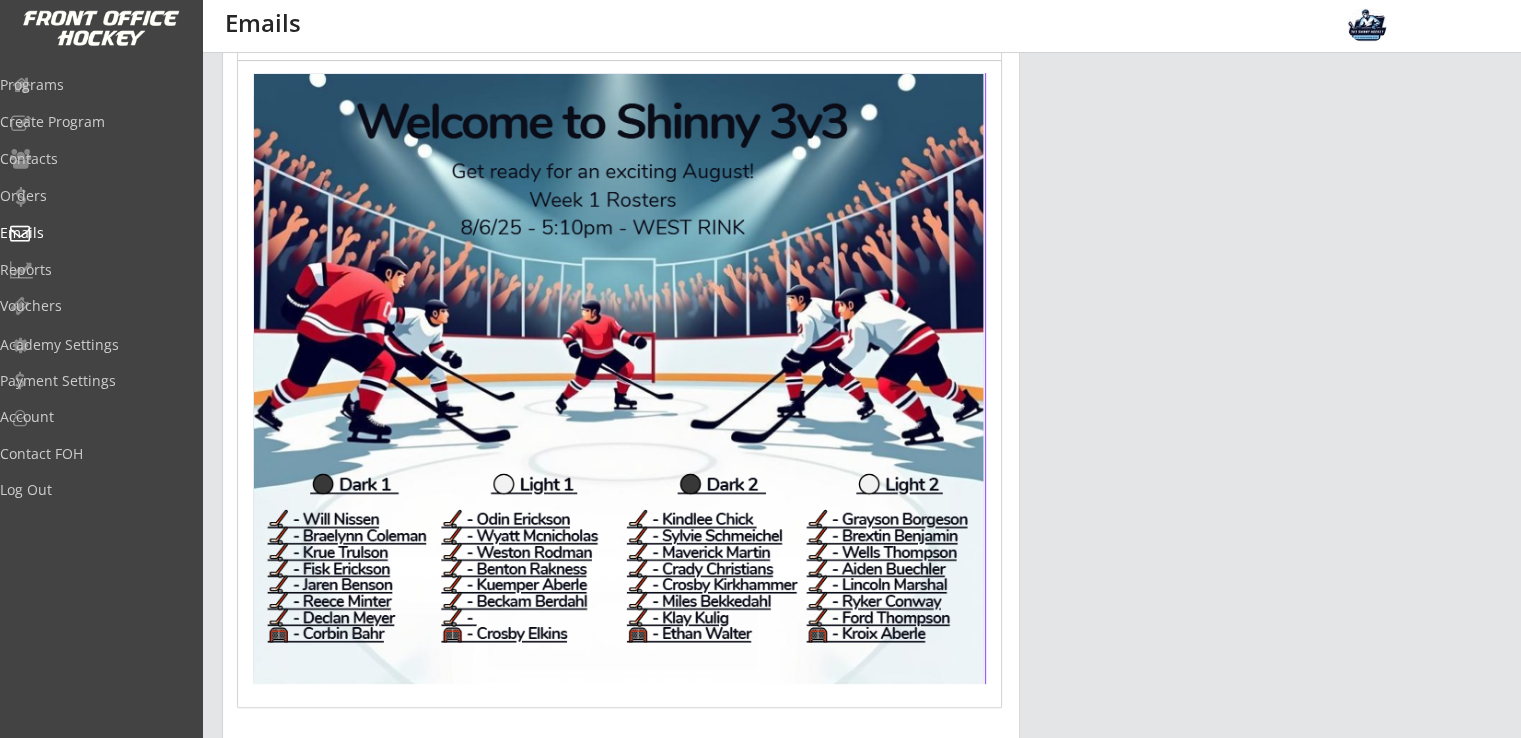 click at bounding box center [619, 378] 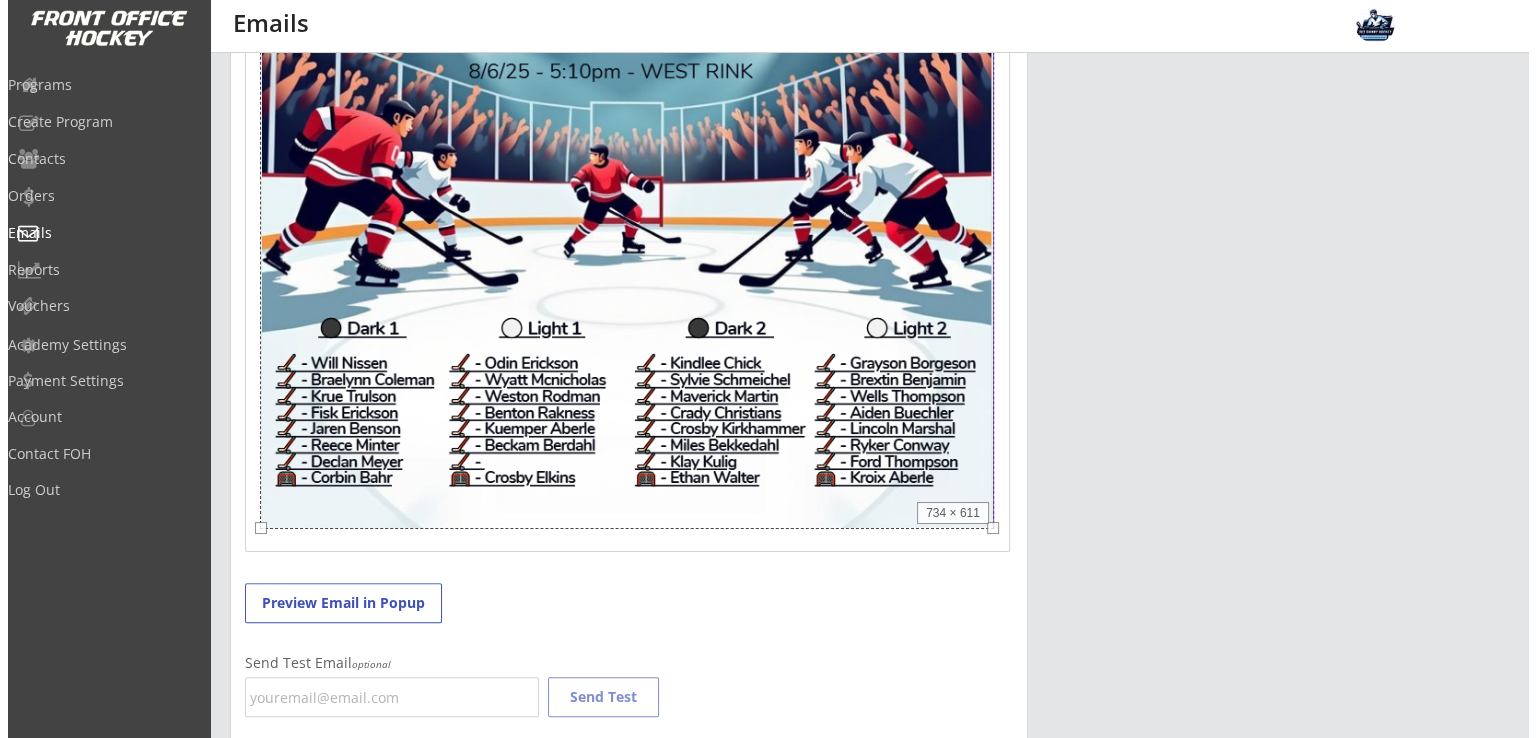 scroll, scrollTop: 827, scrollLeft: 0, axis: vertical 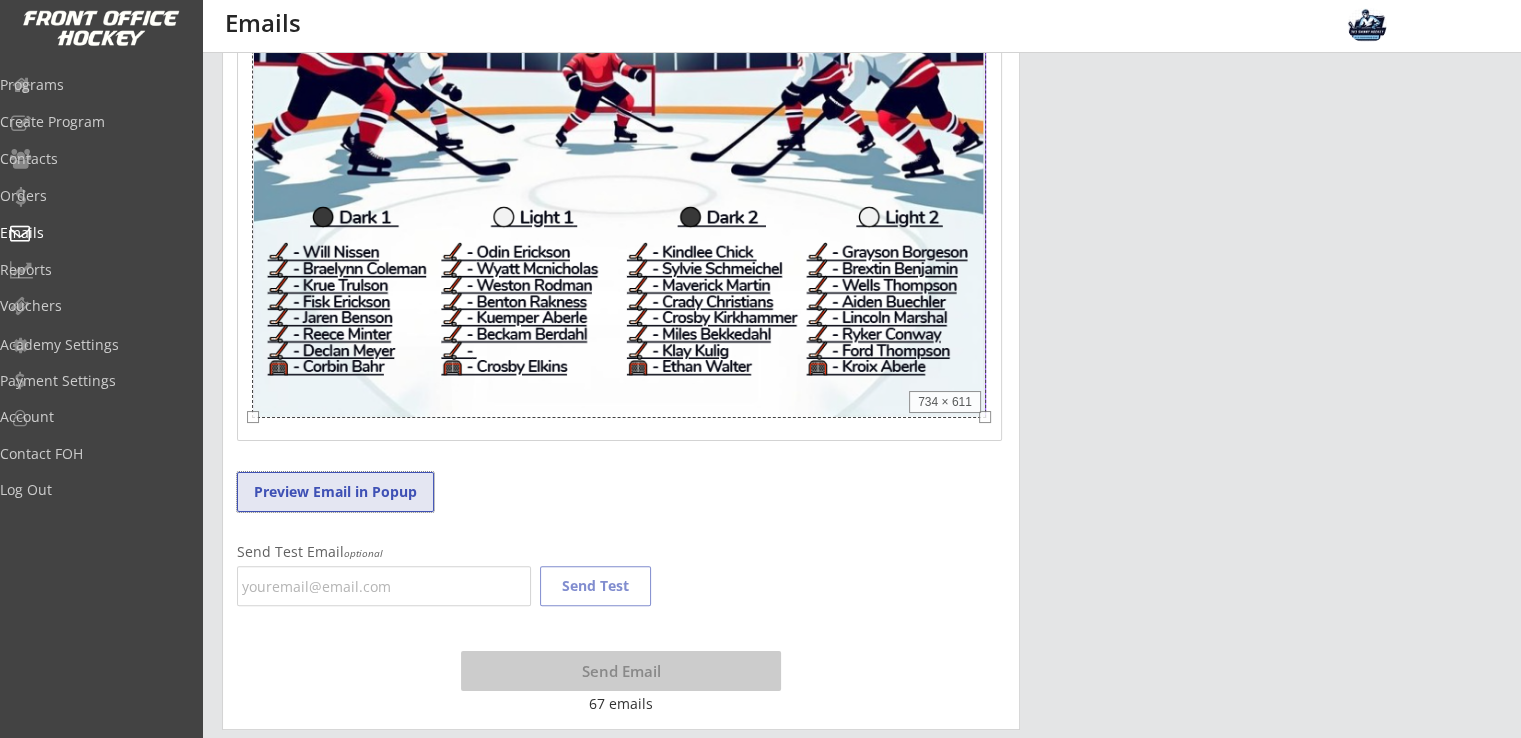 click on "Preview Email in Popup" at bounding box center (335, 492) 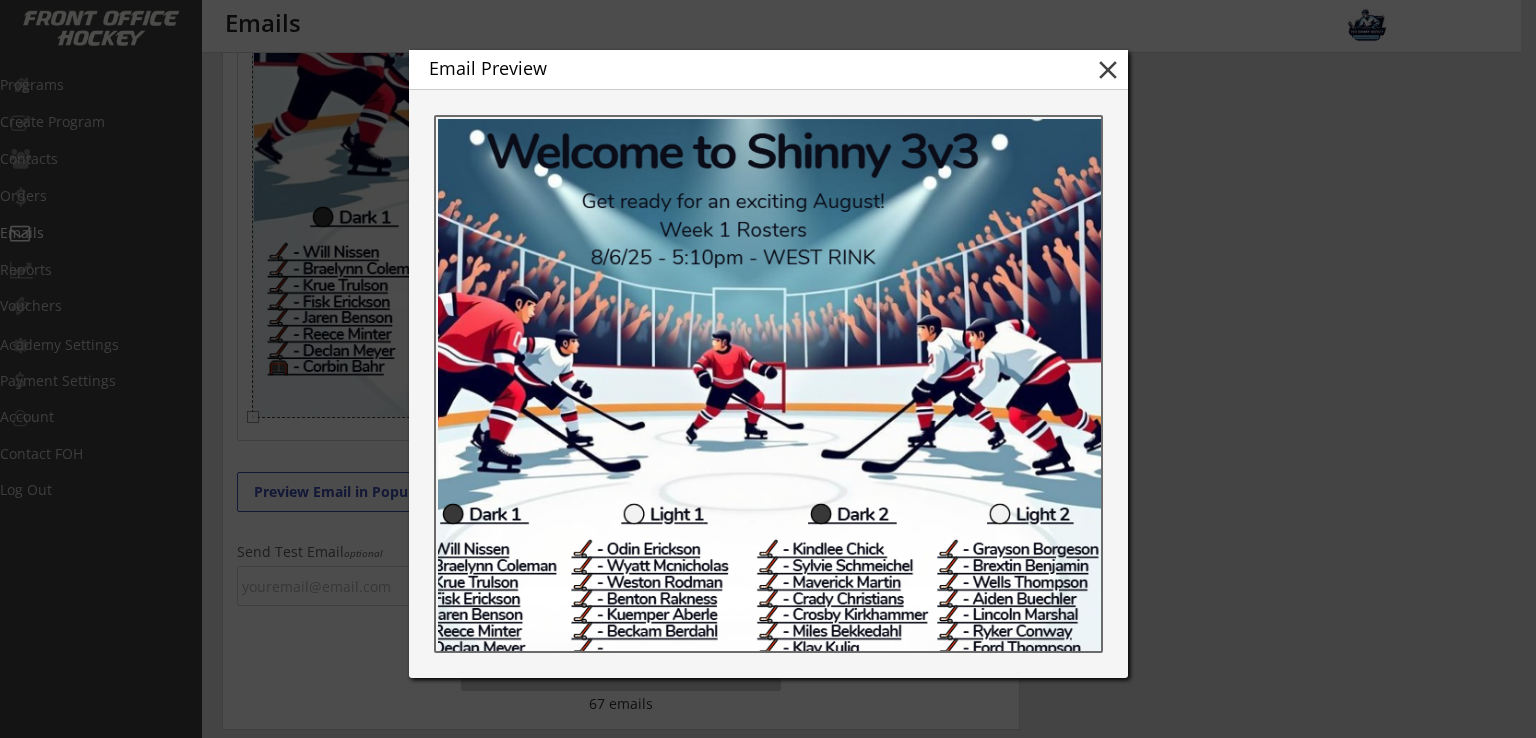 scroll, scrollTop: 400, scrollLeft: 100, axis: both 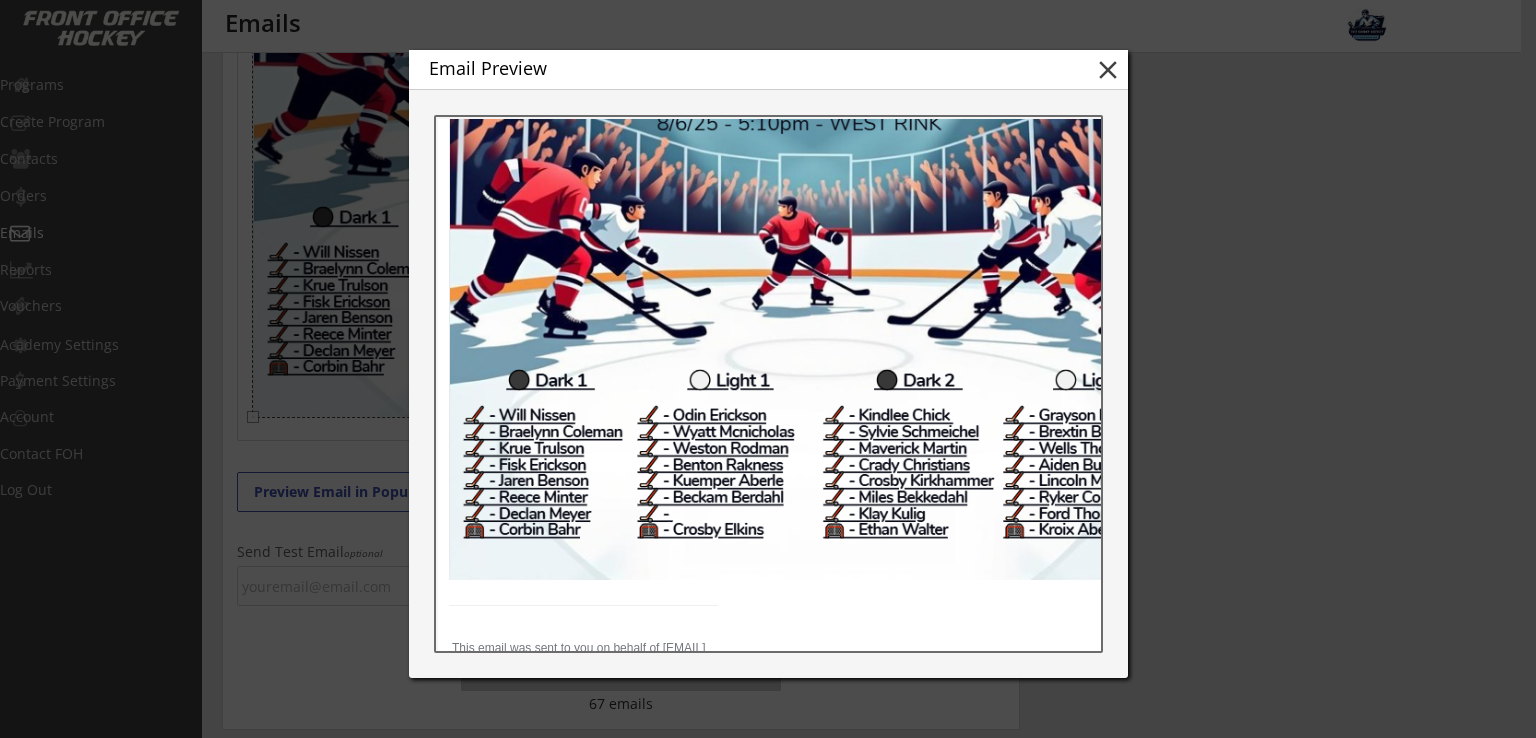 click on "close" at bounding box center [1108, 70] 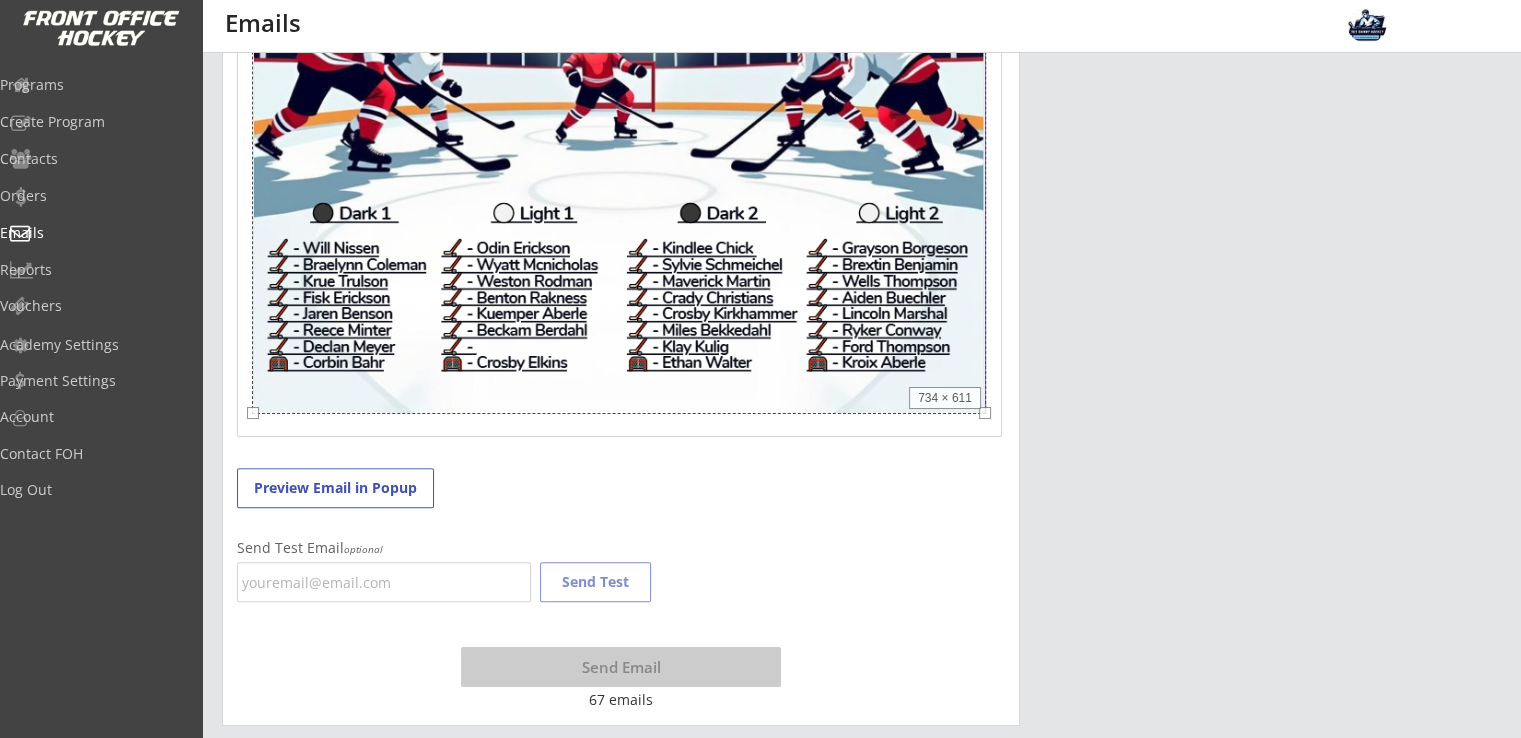 scroll, scrollTop: 832, scrollLeft: 0, axis: vertical 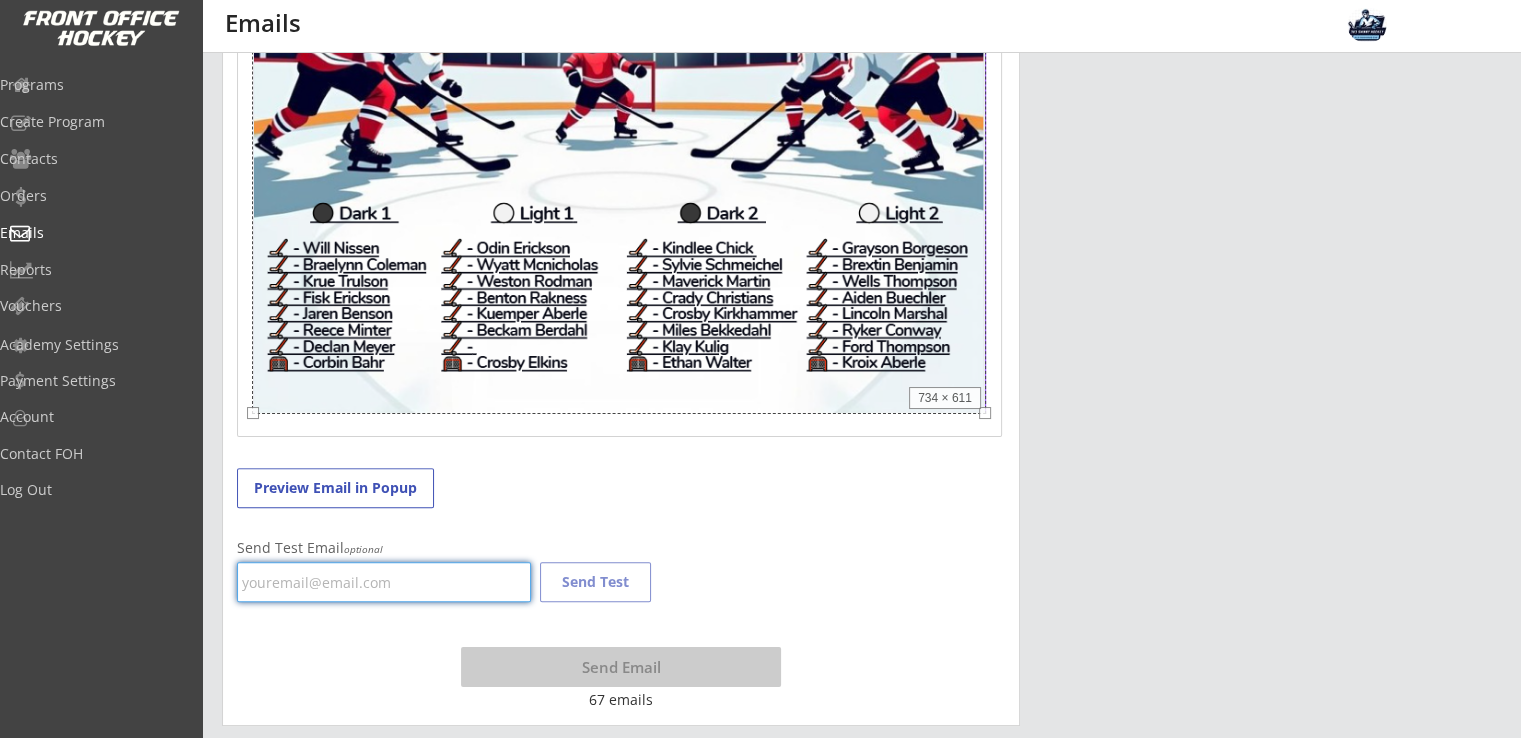 type on "dbekkedahl@hotmail.com" 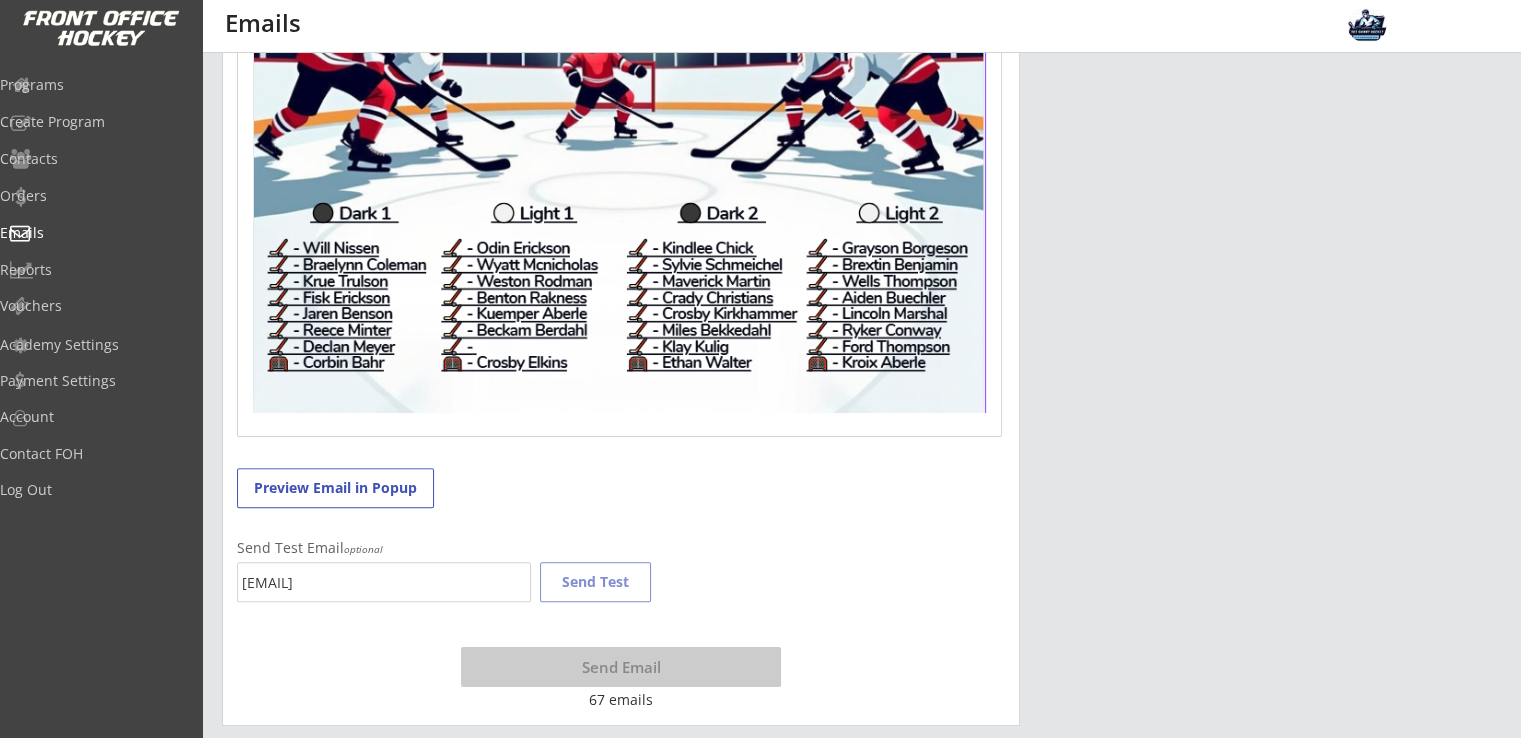 click on "Step 2 - Craft an Email Subject and Message Subject Message
Preview Email in Popup Send Test Email   optional dbekkedahl@hotmail.com Send Test Send Email 67 emails" at bounding box center (621, 153) 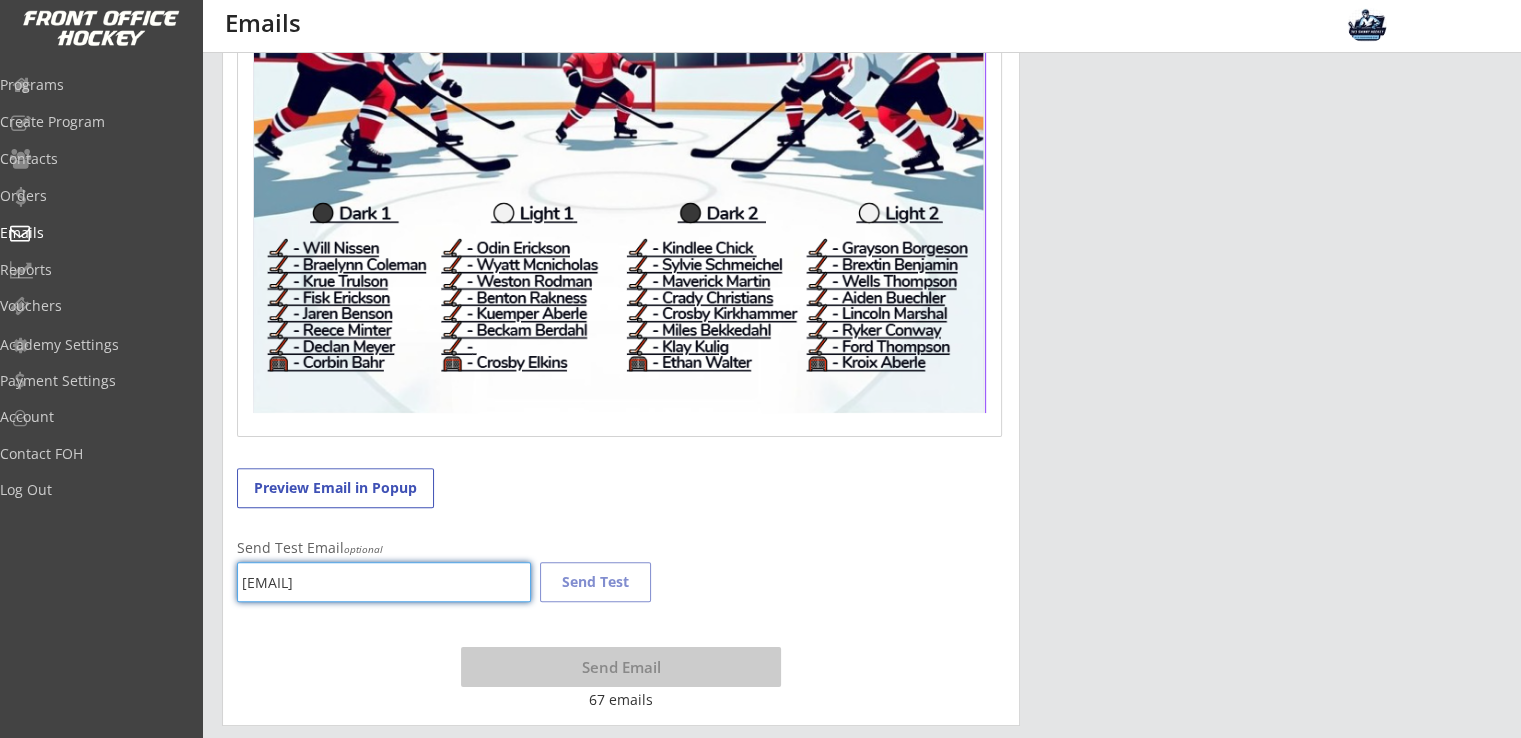 click on "dbekkedahl@hotmail.com" at bounding box center [384, 582] 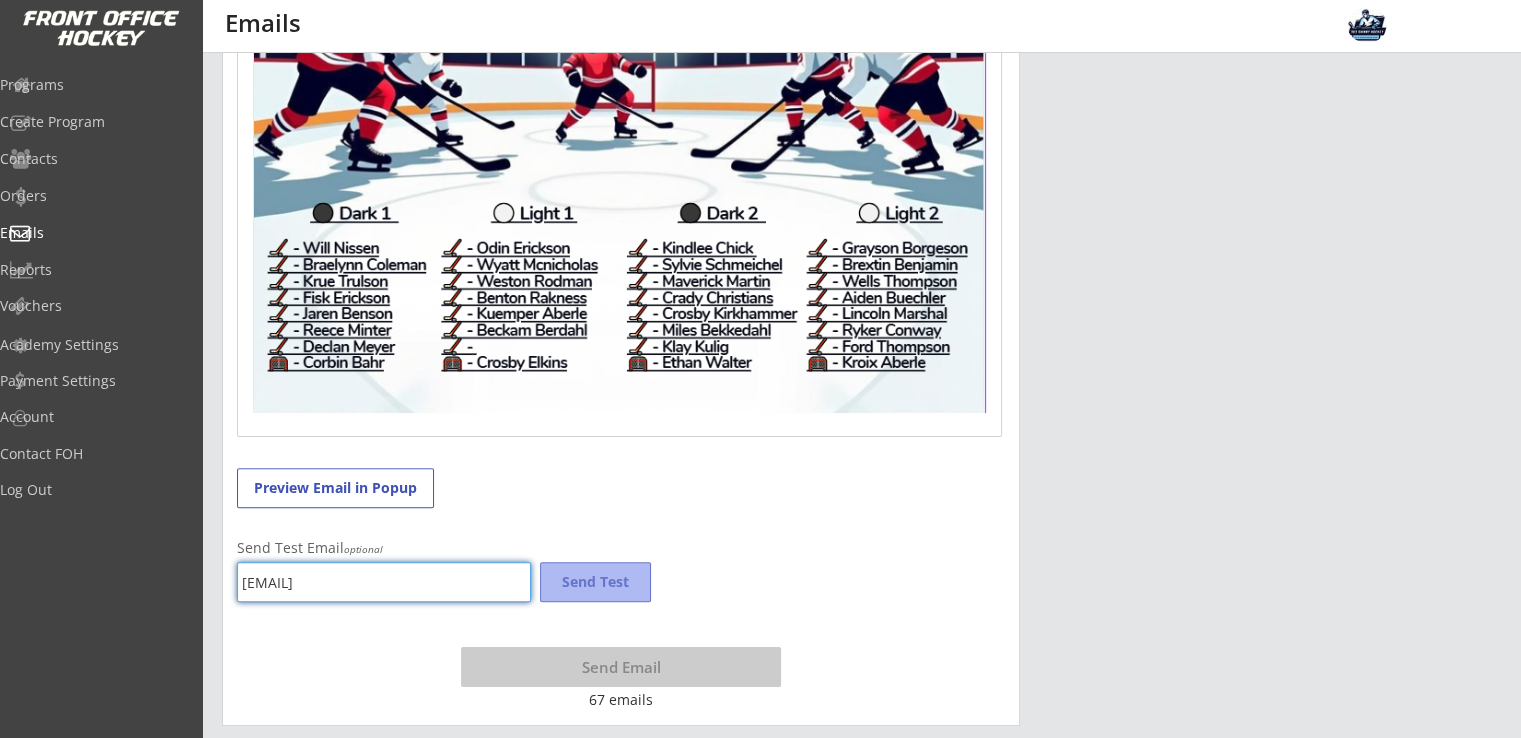 click on "Step 2 - Craft an Email Subject and Message Subject Message
Preview Email in Popup Send Test Email   optional dbekkedahl@hotmail.com Send Test Send Email 67 emails" at bounding box center (621, 153) 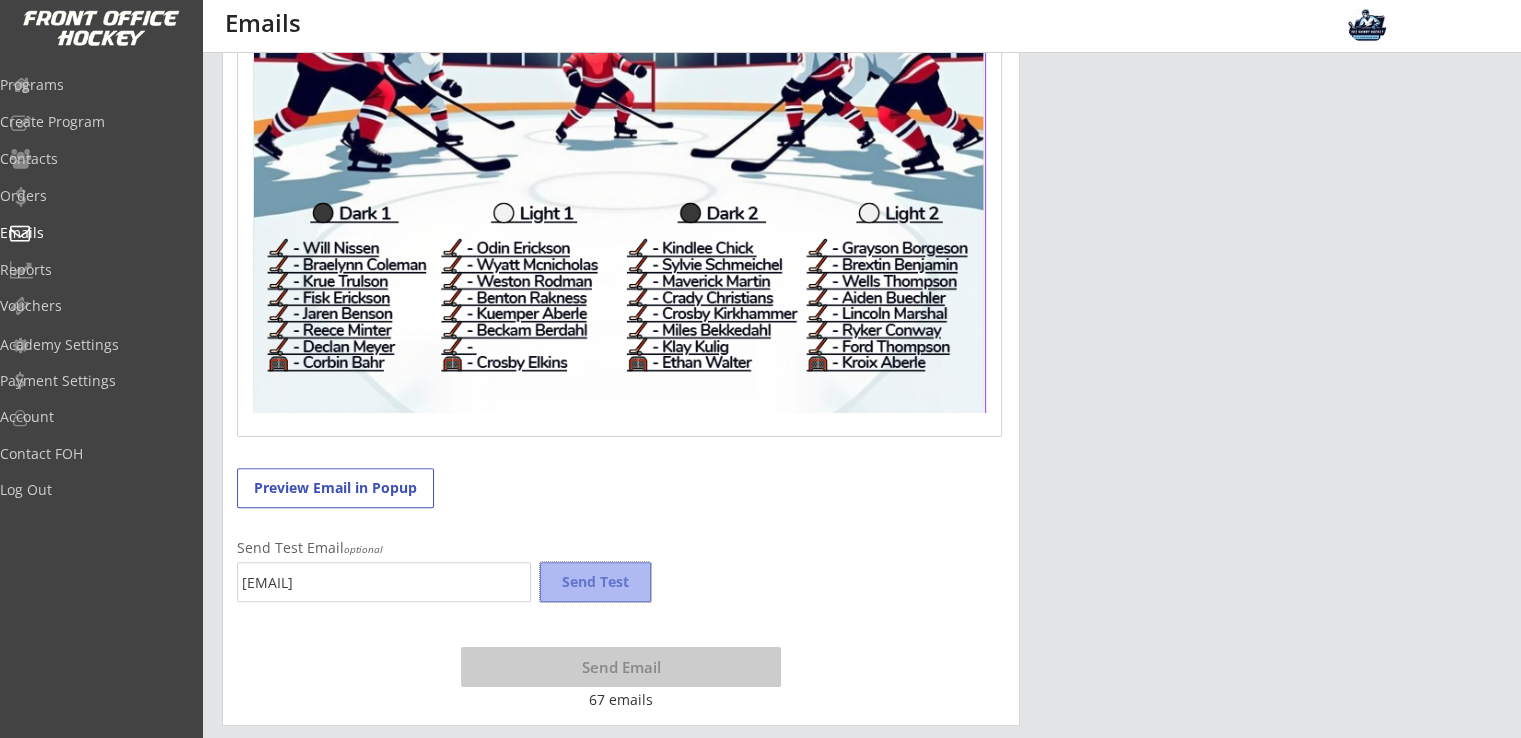 click on "Send Test" at bounding box center (595, 582) 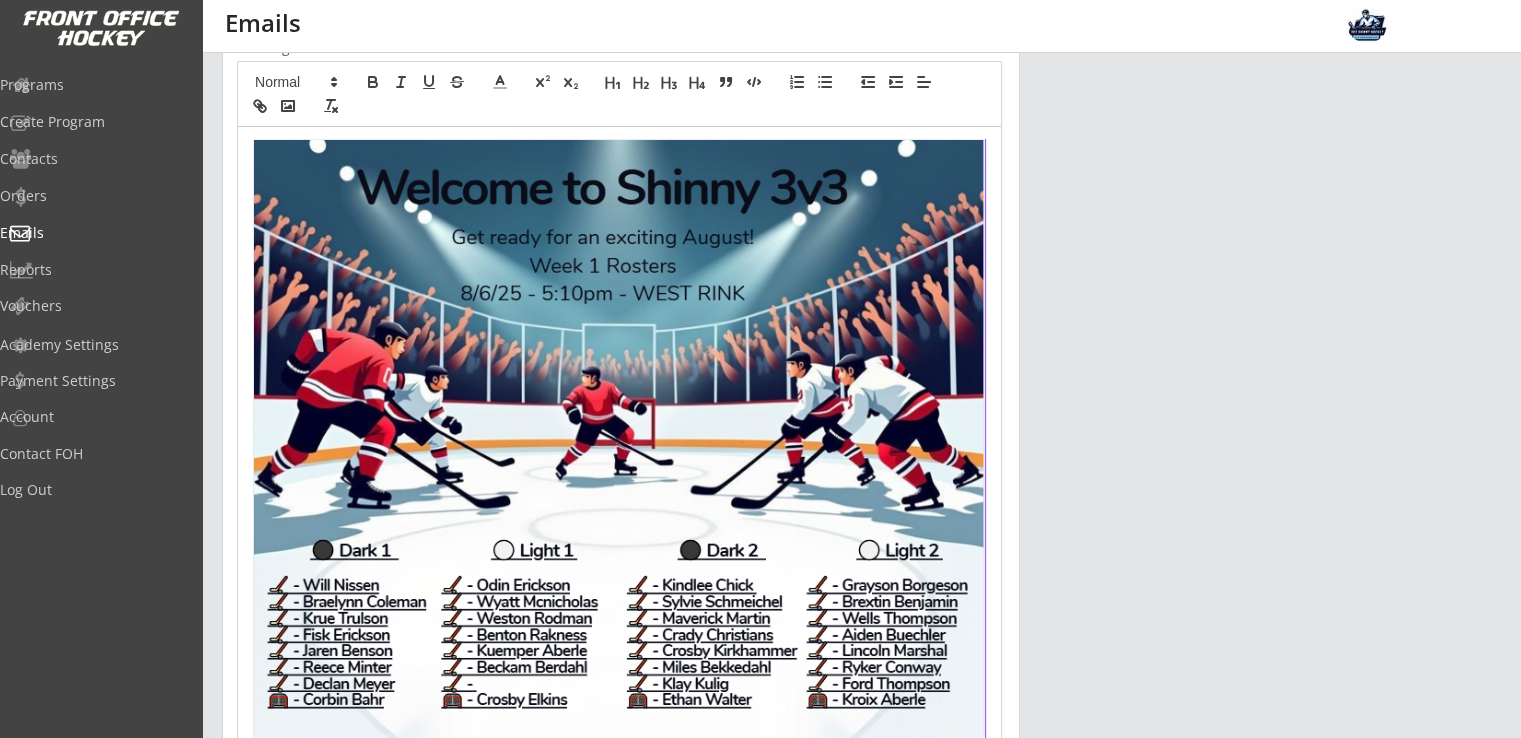 scroll, scrollTop: 378, scrollLeft: 0, axis: vertical 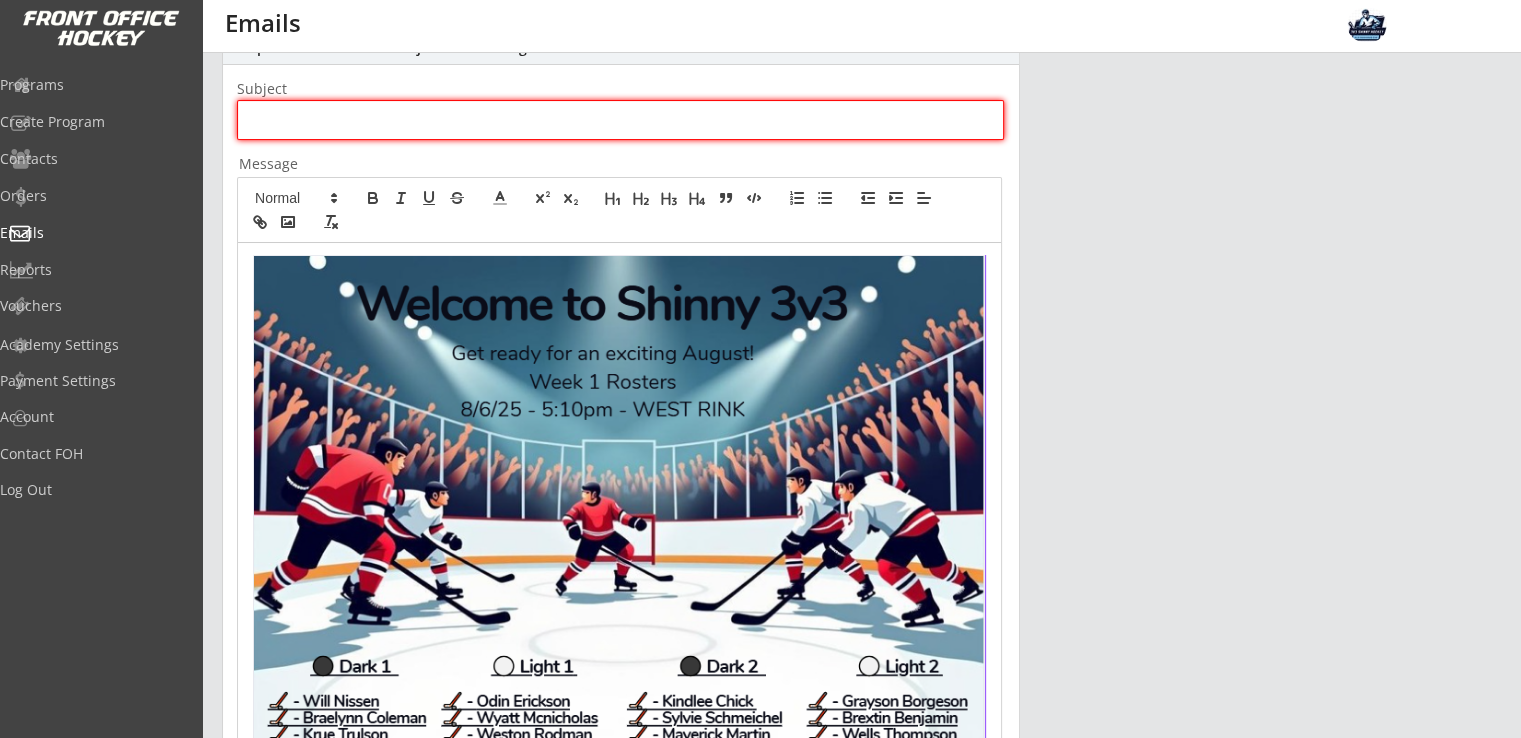 click at bounding box center (620, 120) 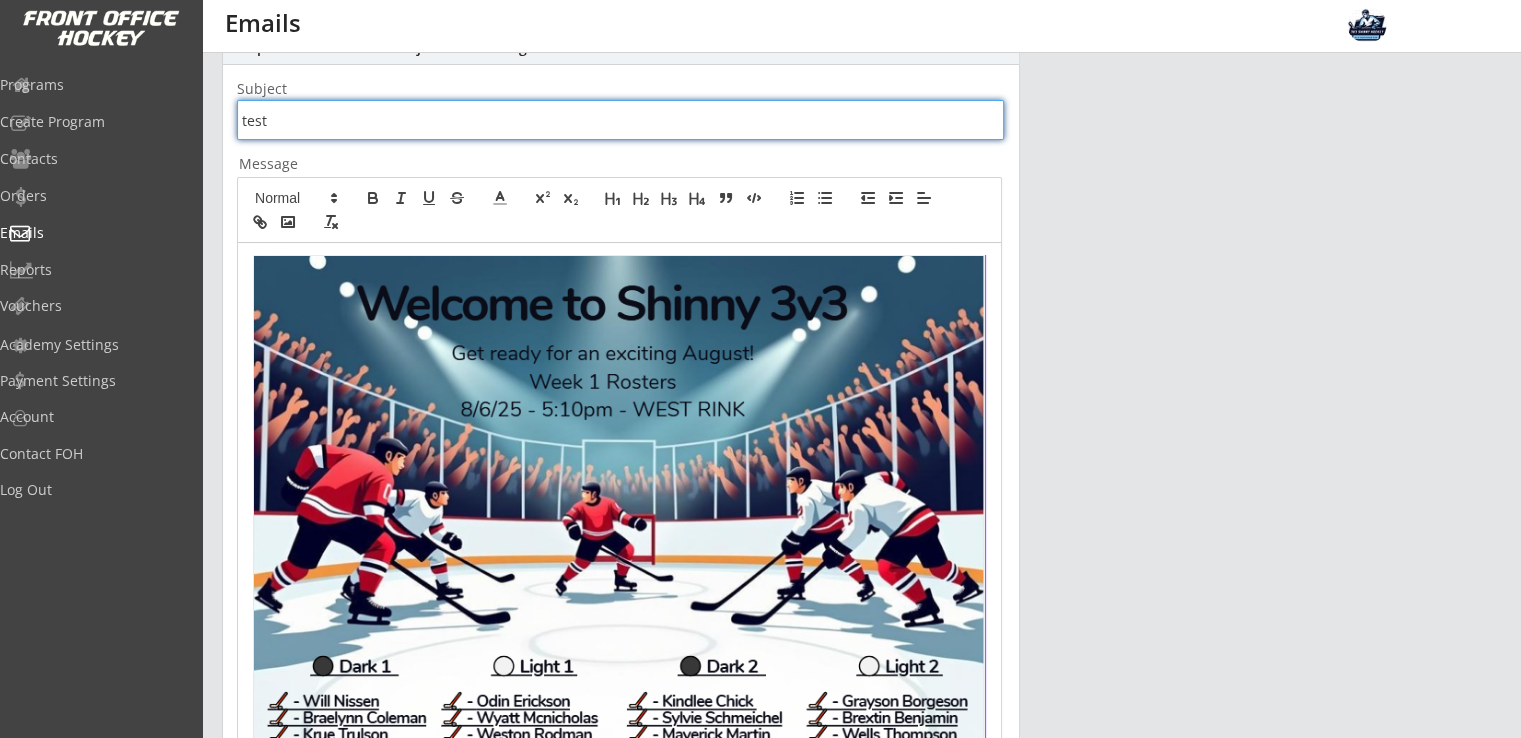 type on "test" 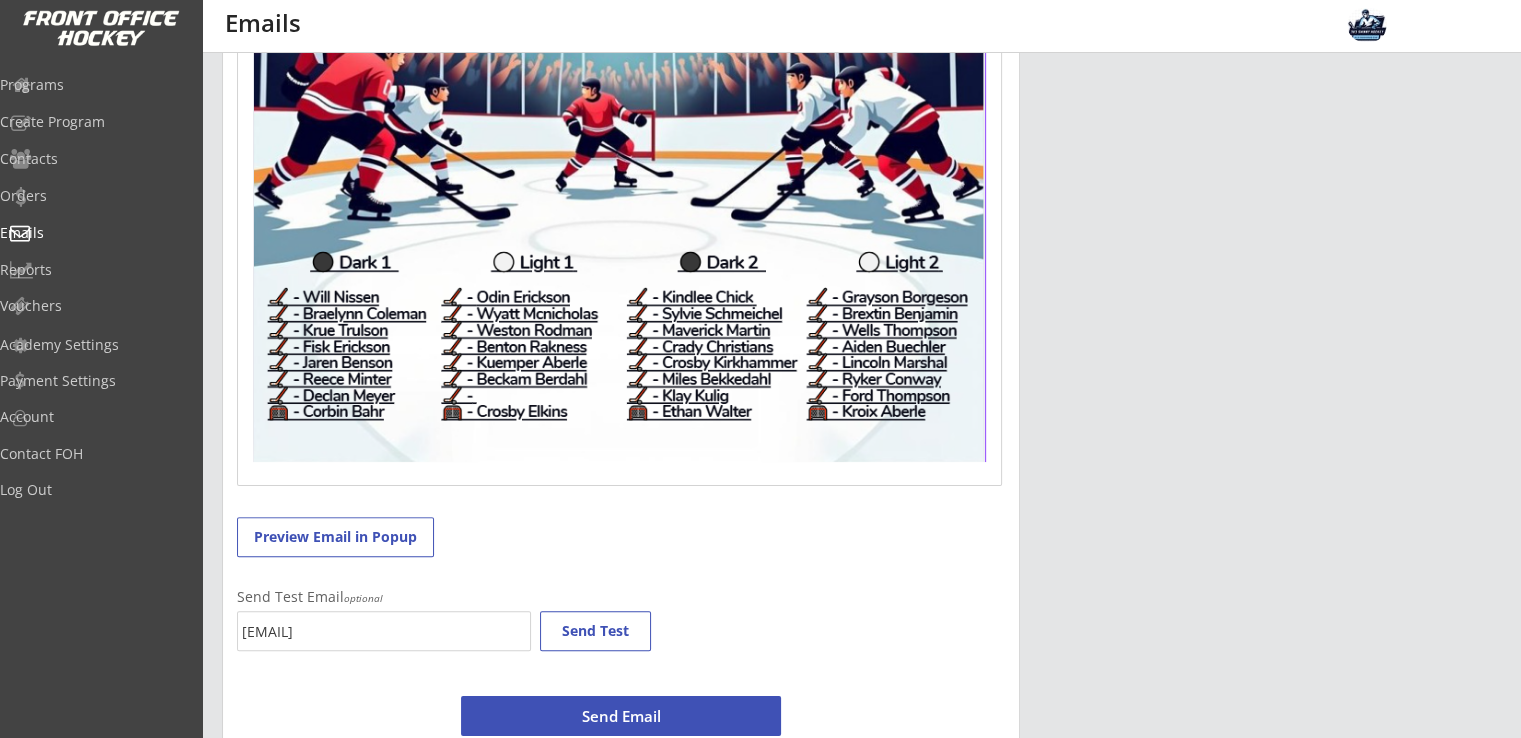 scroll, scrollTop: 832, scrollLeft: 0, axis: vertical 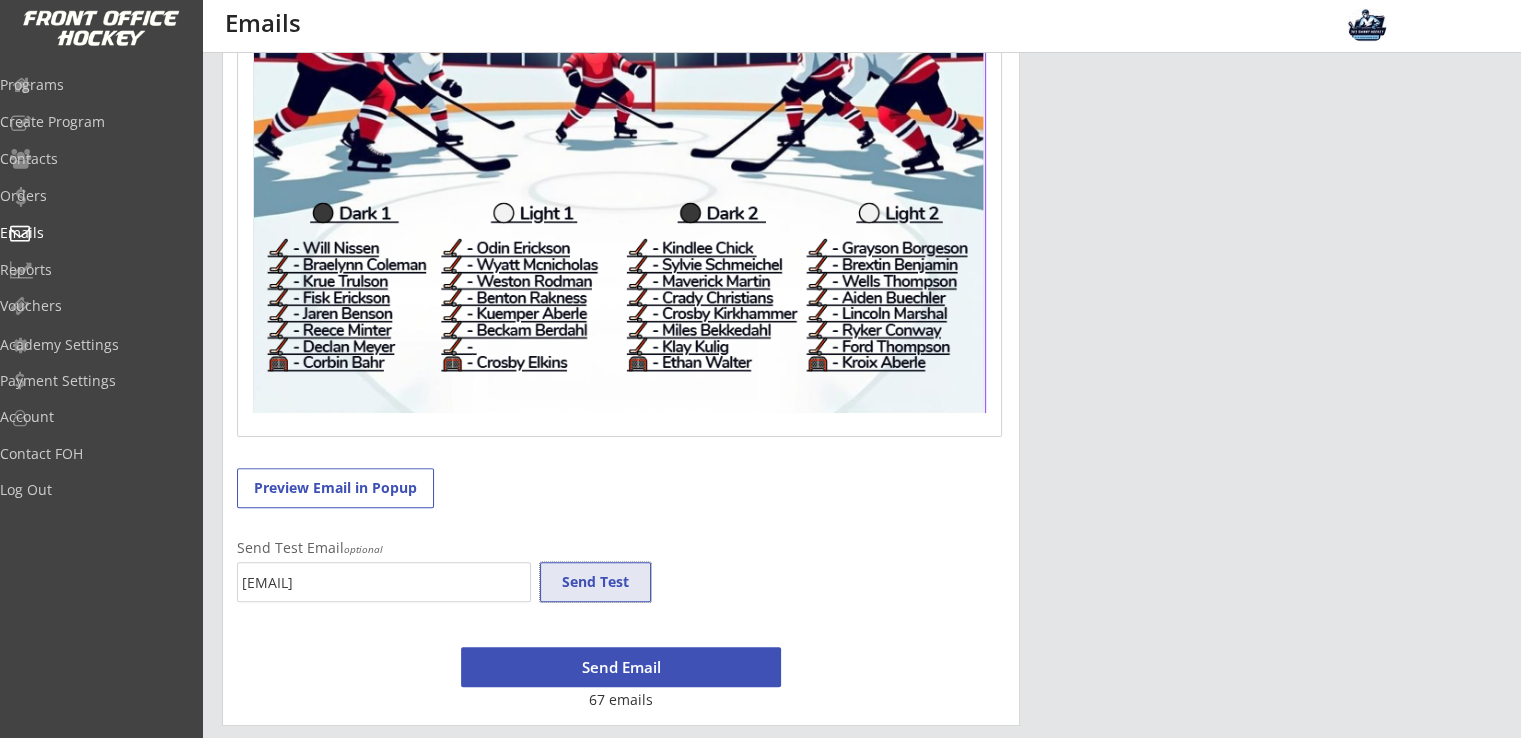 click on "Send Test" at bounding box center [595, 582] 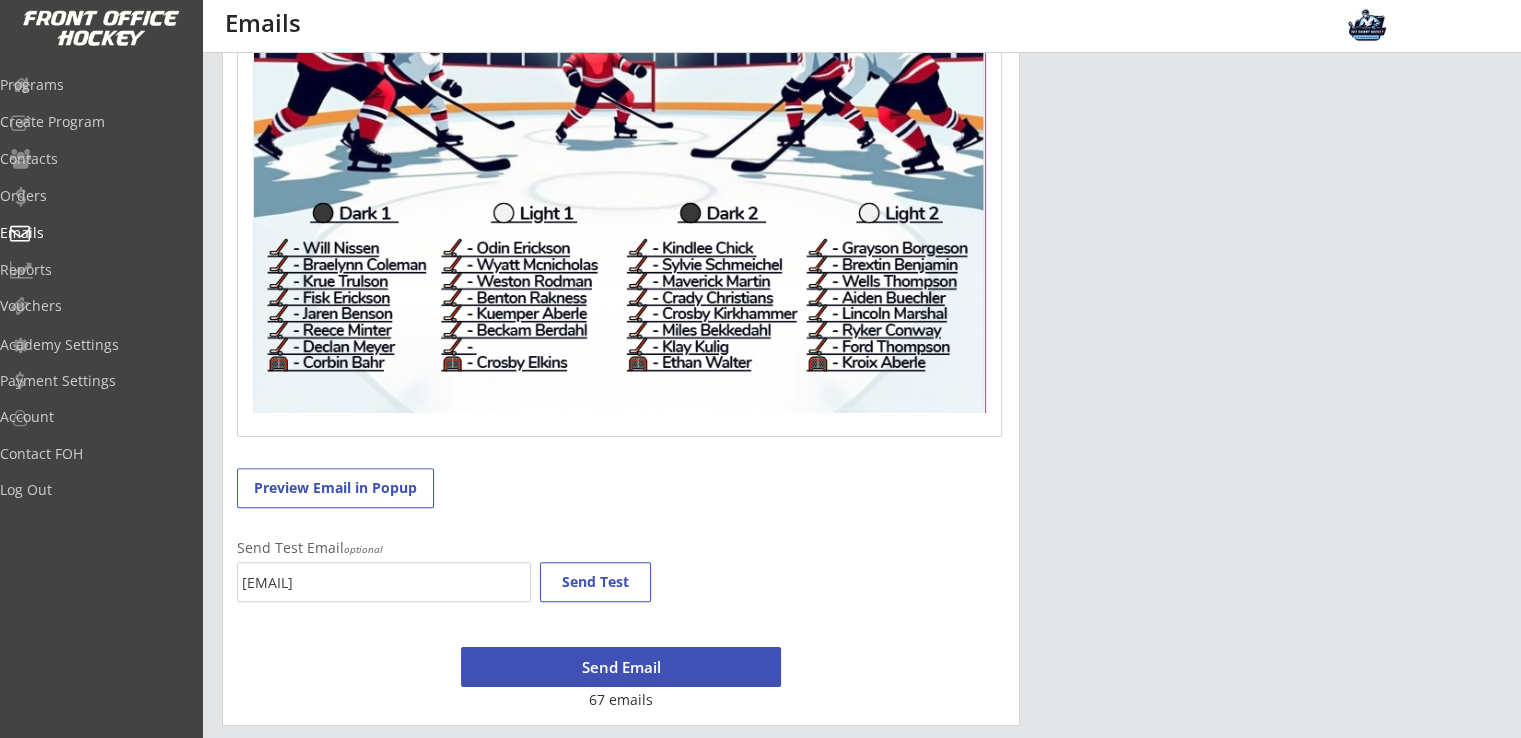 click on "dbekkedahl@hotmail.com" at bounding box center (384, 582) 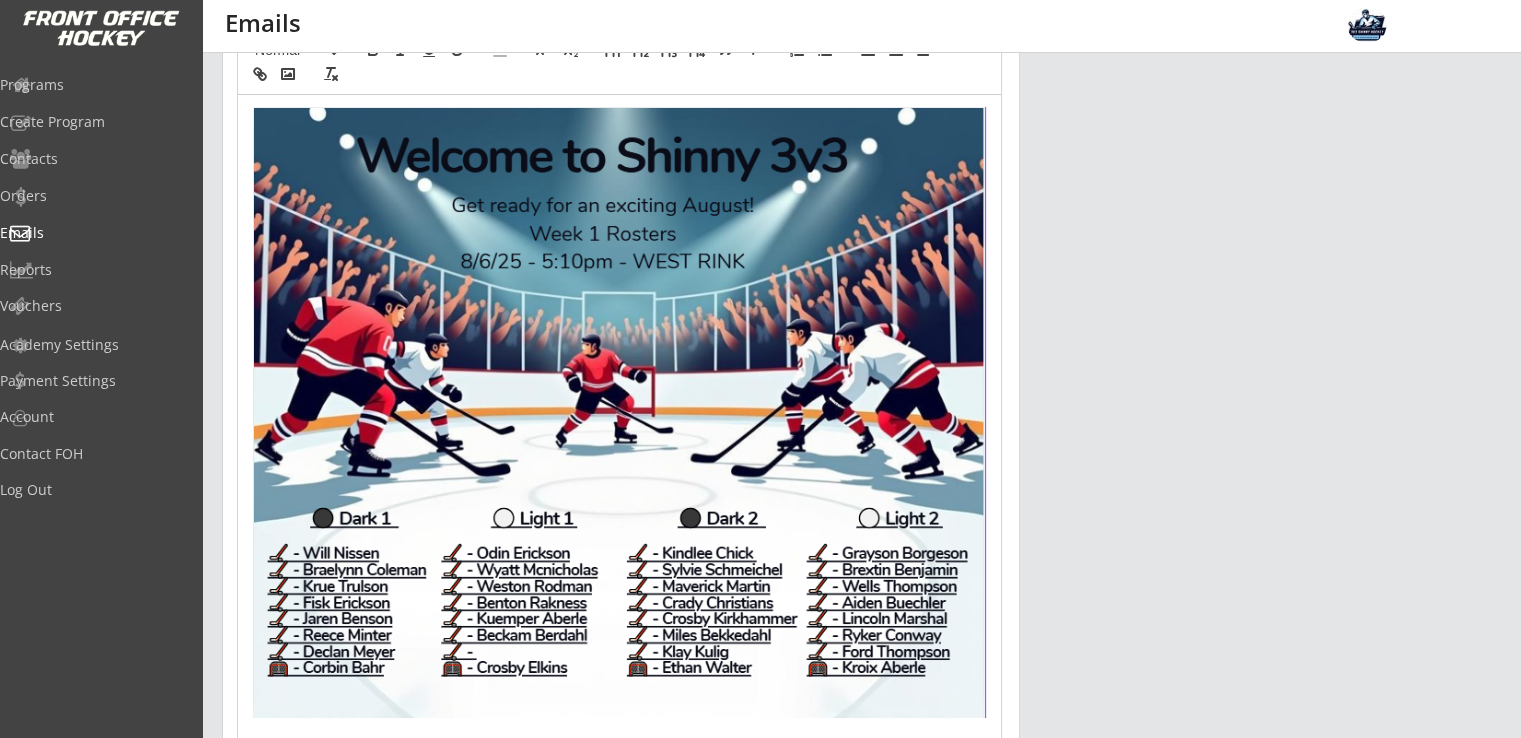 scroll, scrollTop: 565, scrollLeft: 0, axis: vertical 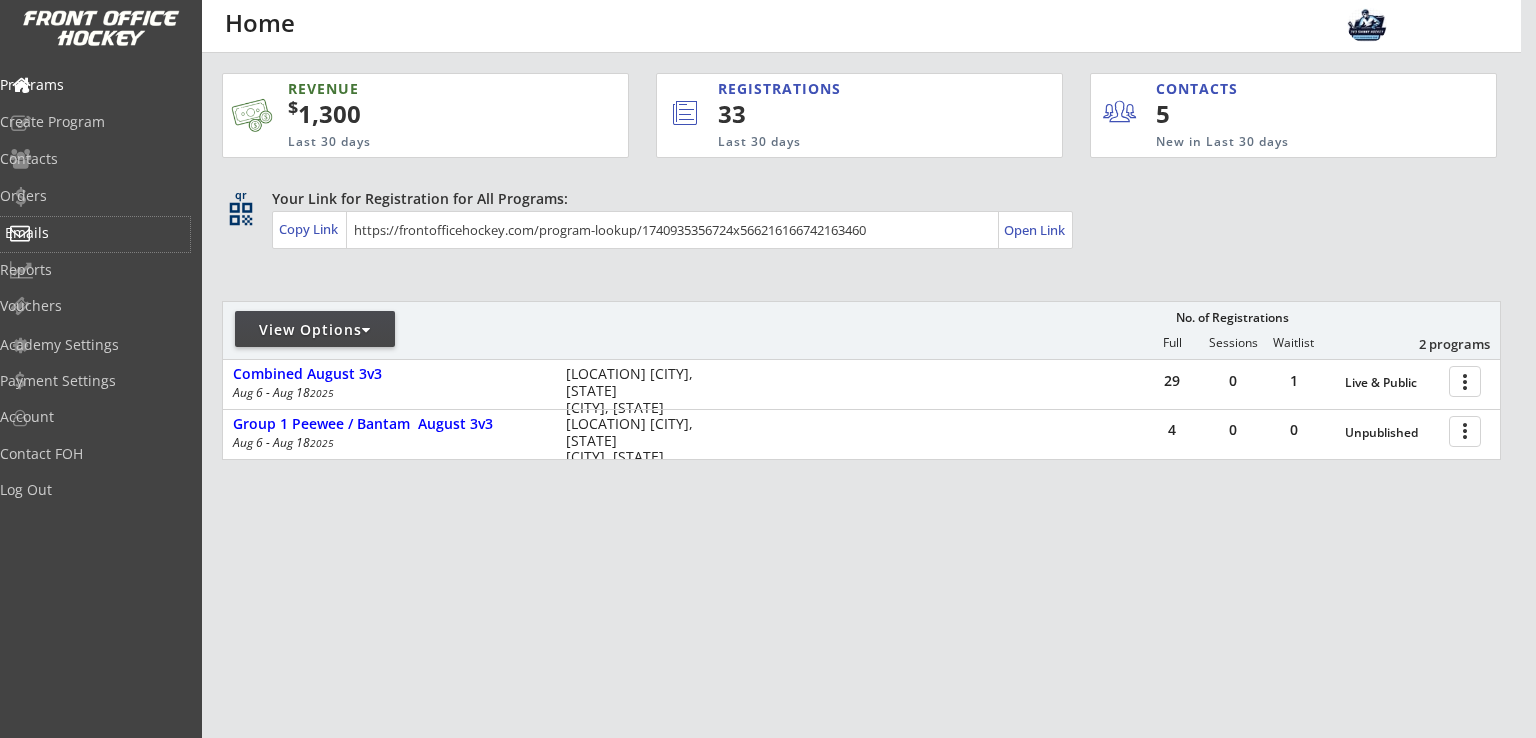 click on "Emails" at bounding box center (95, 233) 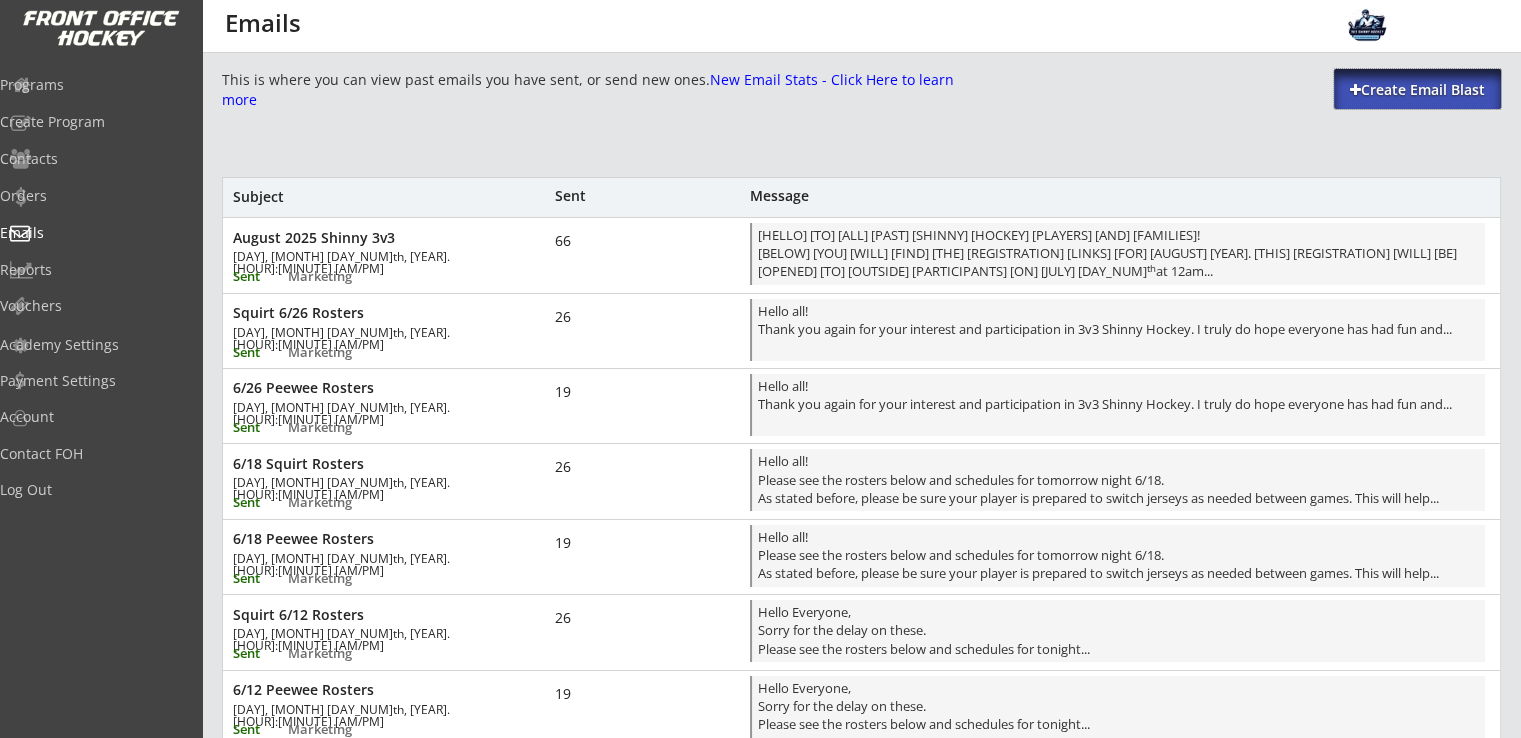 click on "Create Email Blast" at bounding box center (1417, 90) 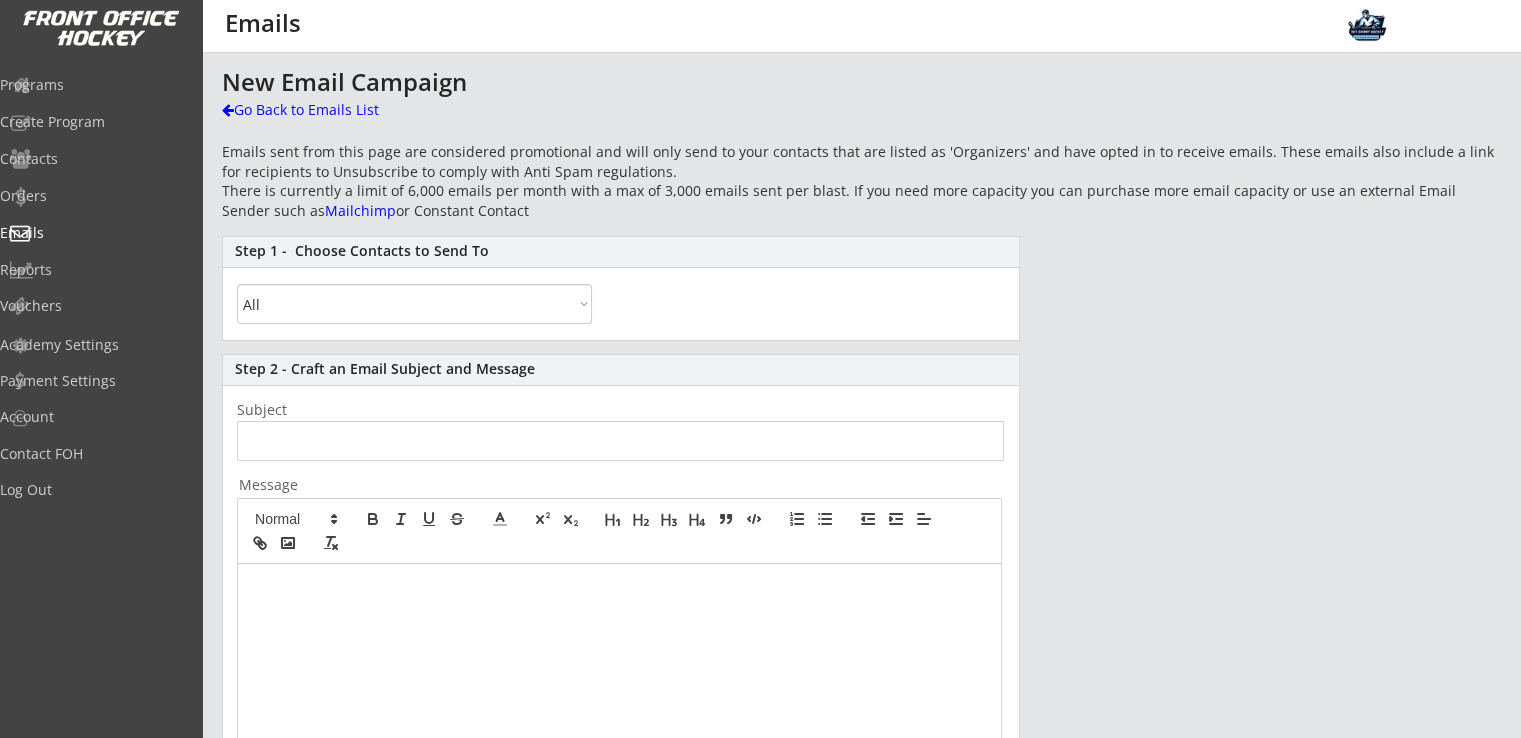 click on "[STEP] - [CHOOSE] [CONTACTS] [TO] [SEND] [TO] [ALL] [BY] [SPECIFIC] [PROGRAMS] [WITHIN] [BIRTH] [YEAR] [RANGE]" at bounding box center [621, 288] 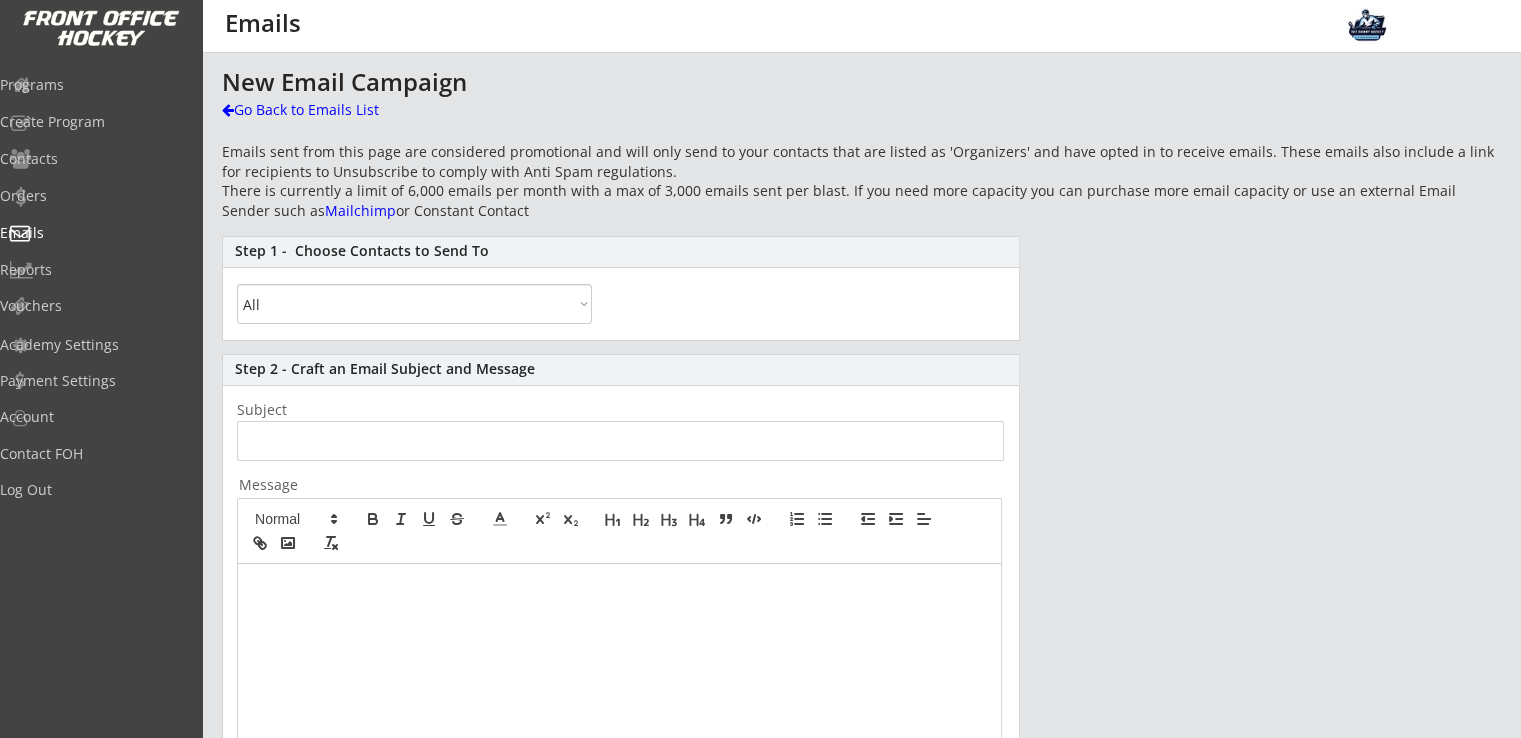 click on "All By Specific Programs Within Birth Year Range" at bounding box center [414, 304] 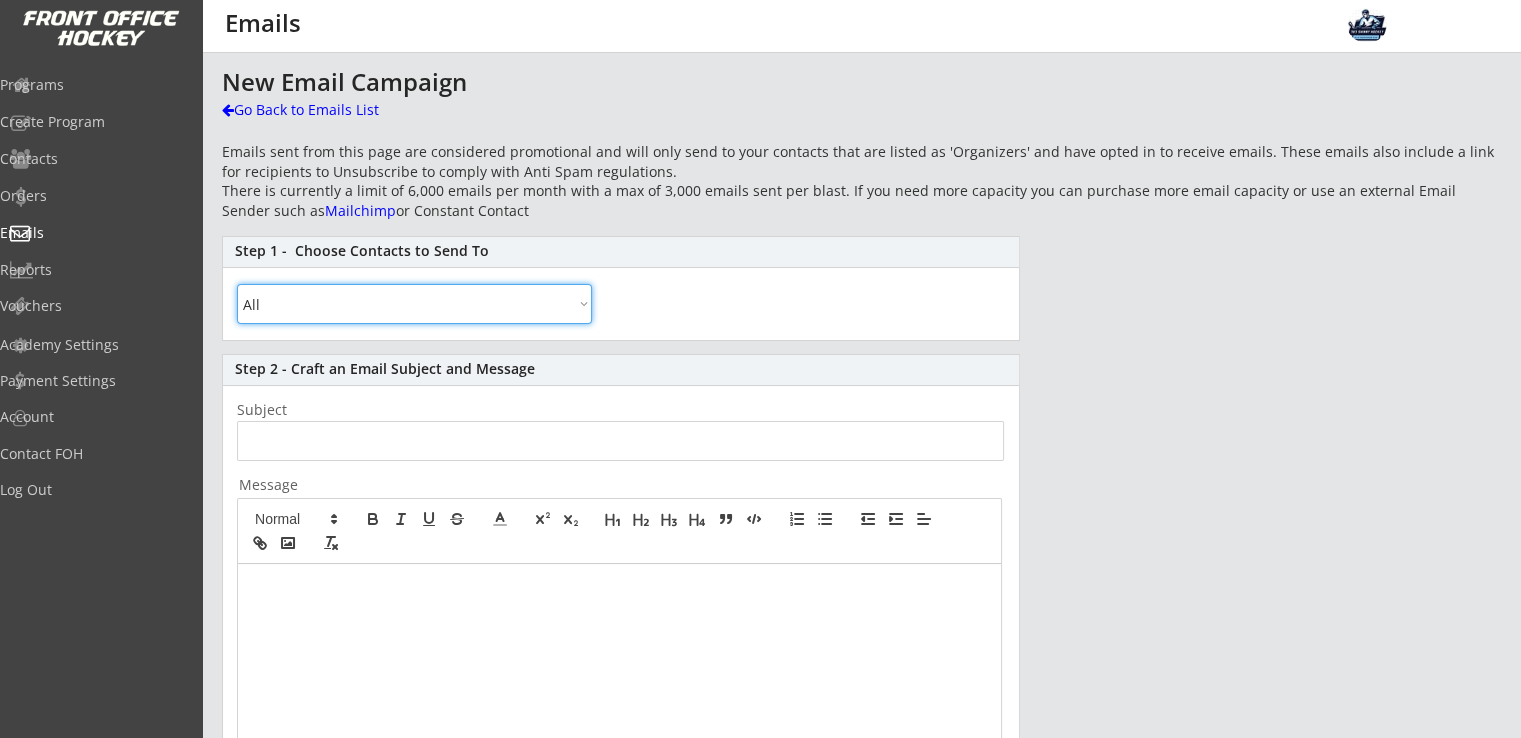 select on ""By Specific Programs"" 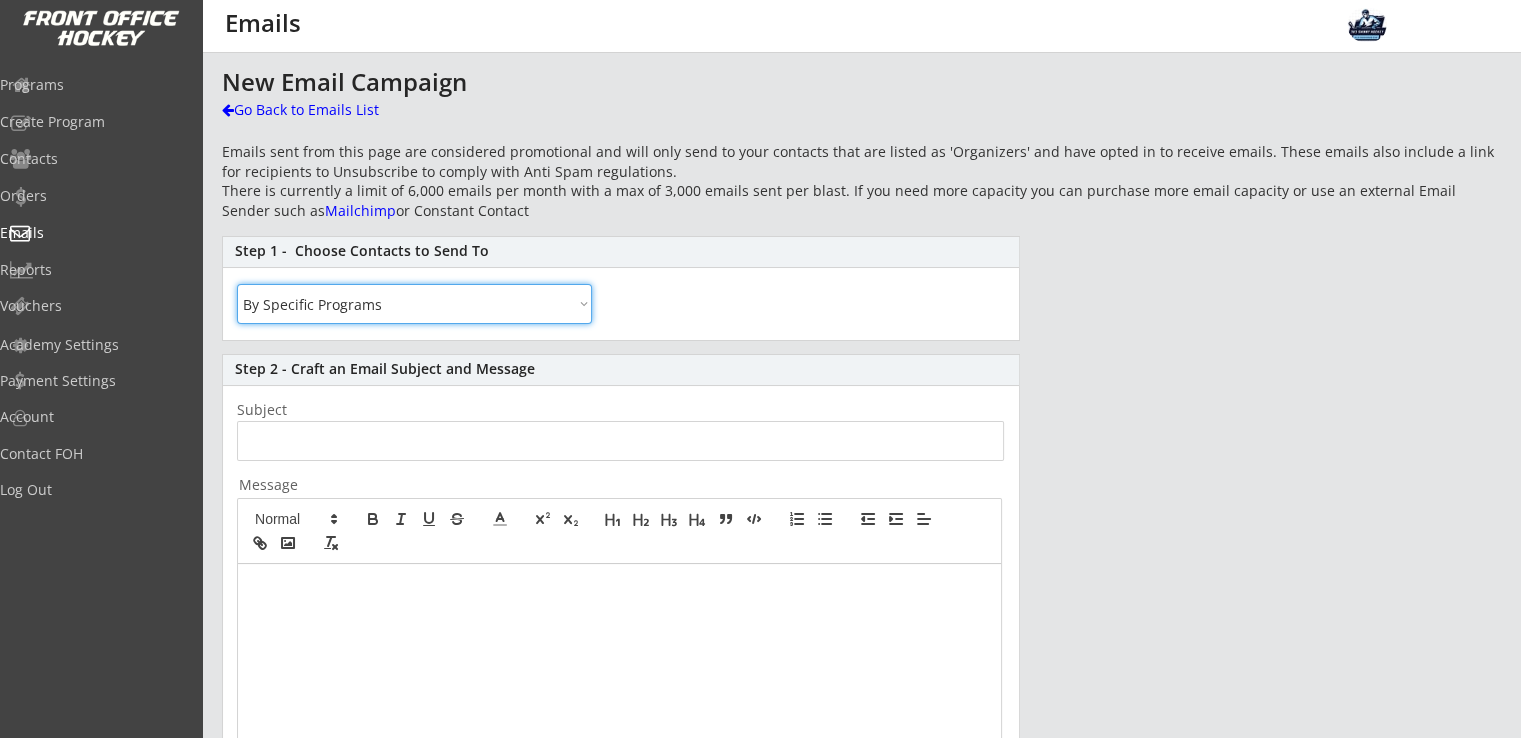click on "All By Specific Programs Within Birth Year Range" at bounding box center (414, 304) 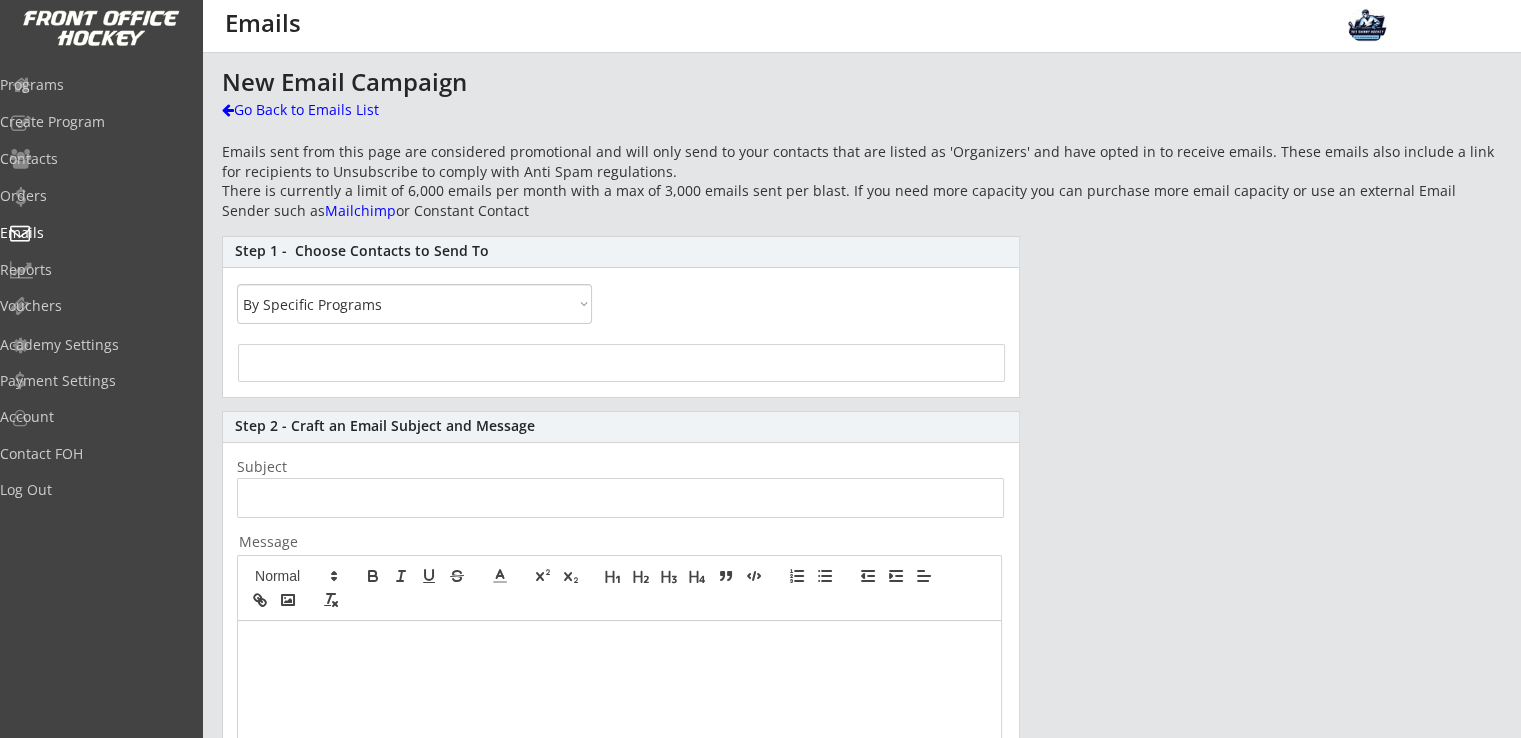 select 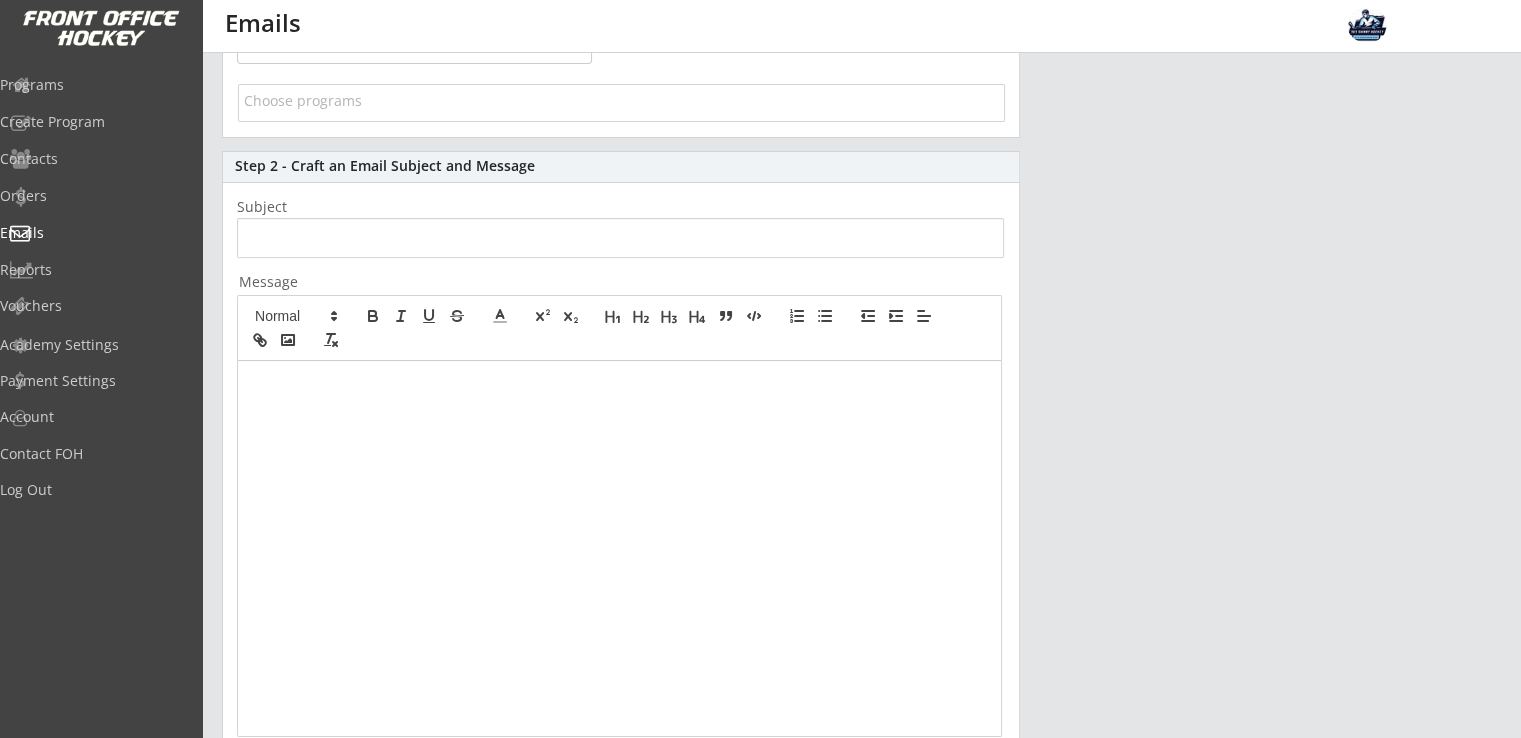 scroll, scrollTop: 266, scrollLeft: 0, axis: vertical 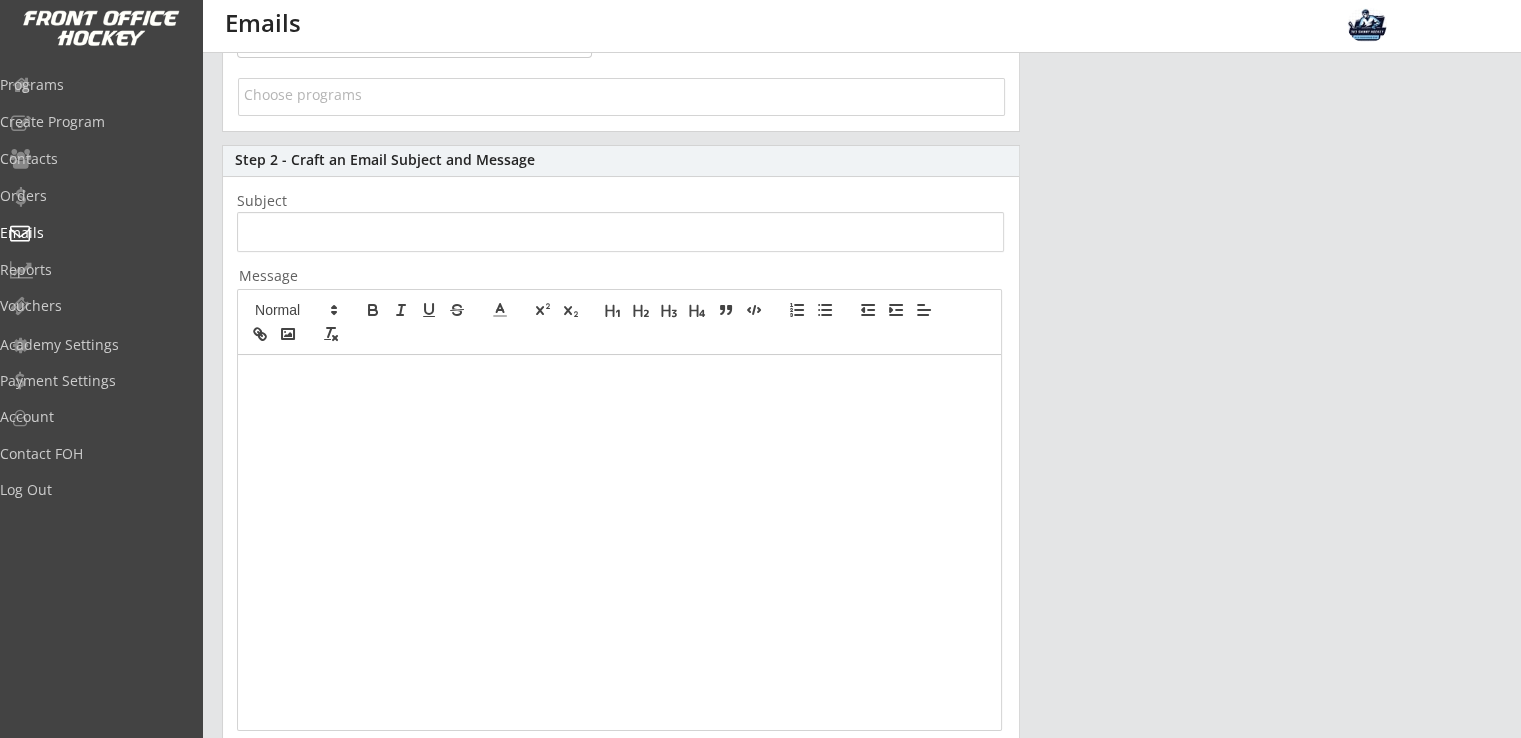 click at bounding box center [620, 232] 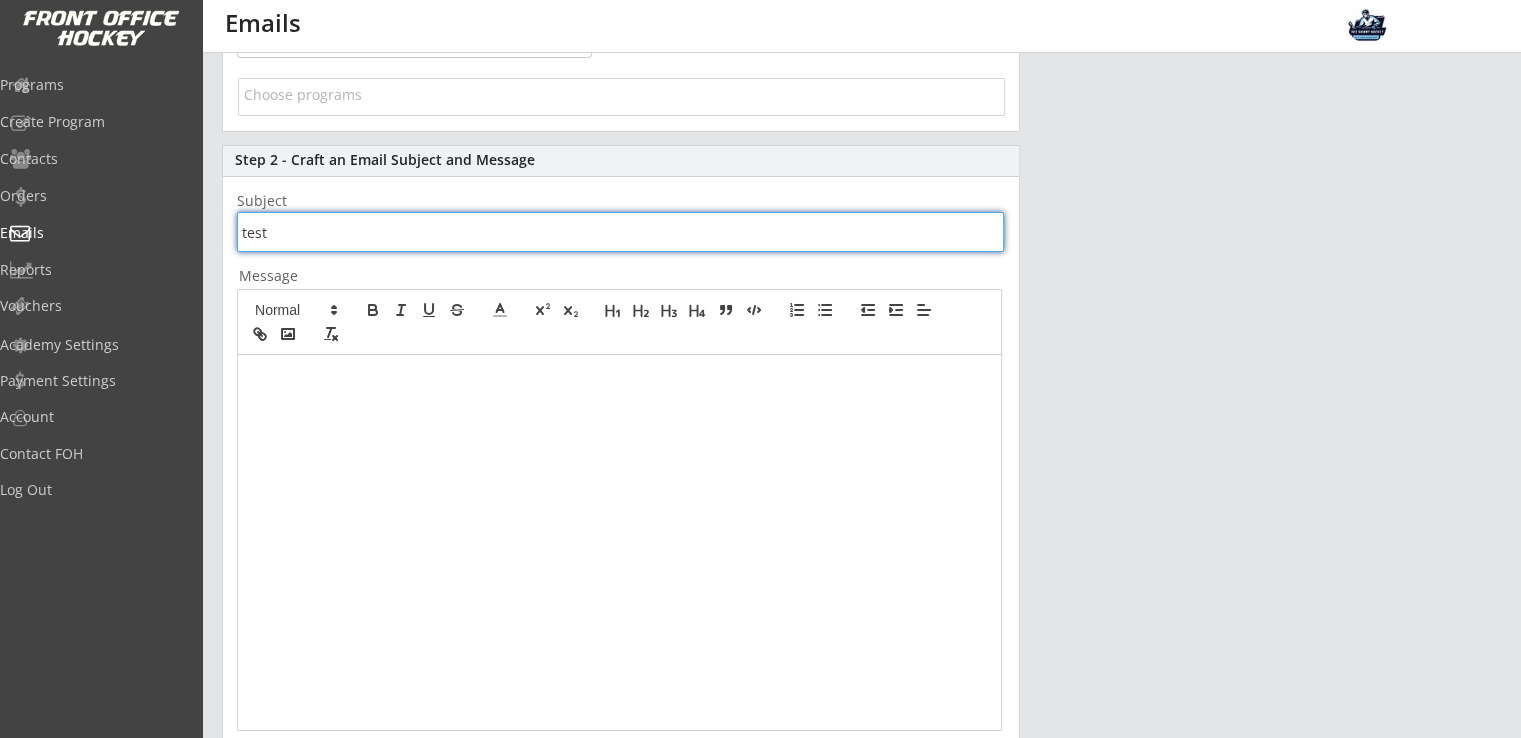 type on "test" 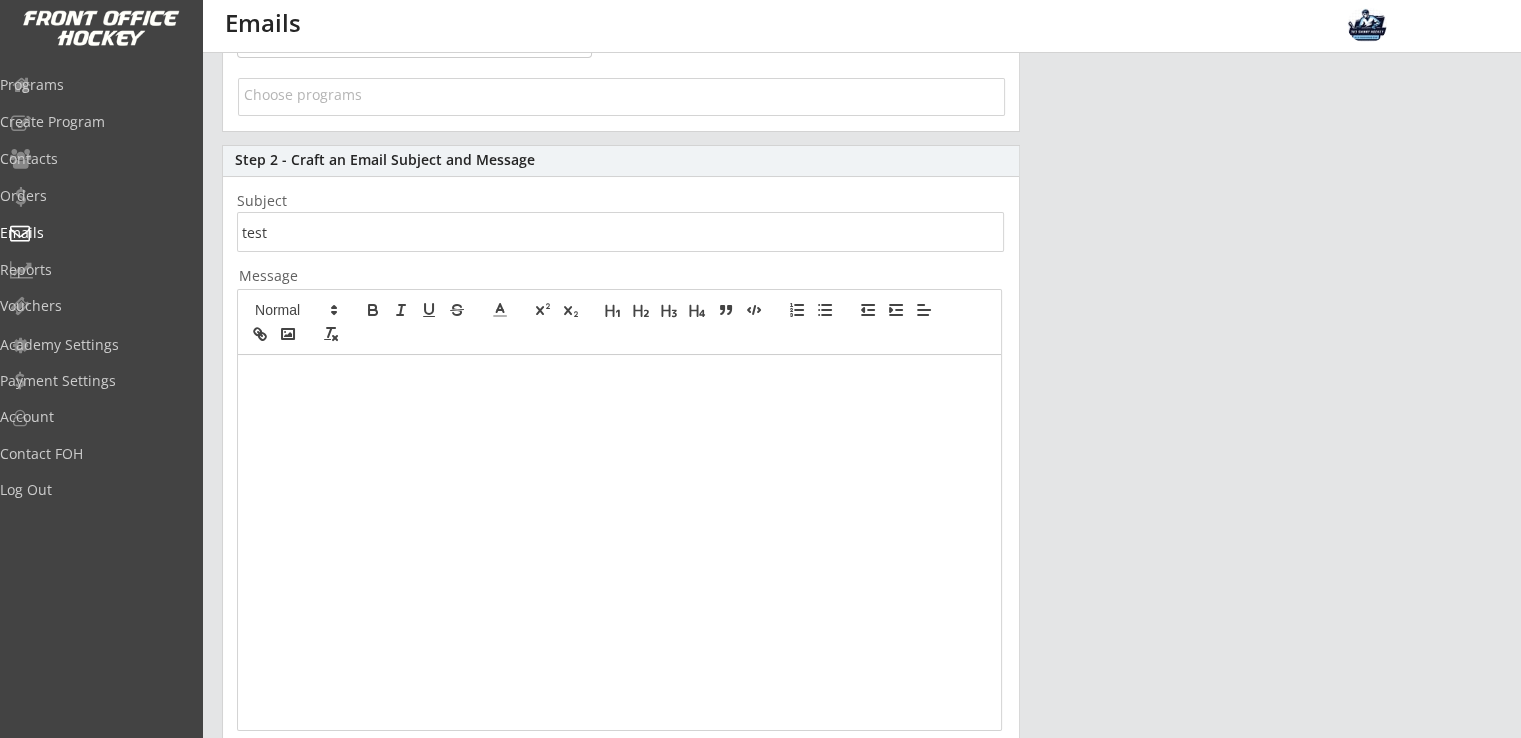 click at bounding box center (619, 542) 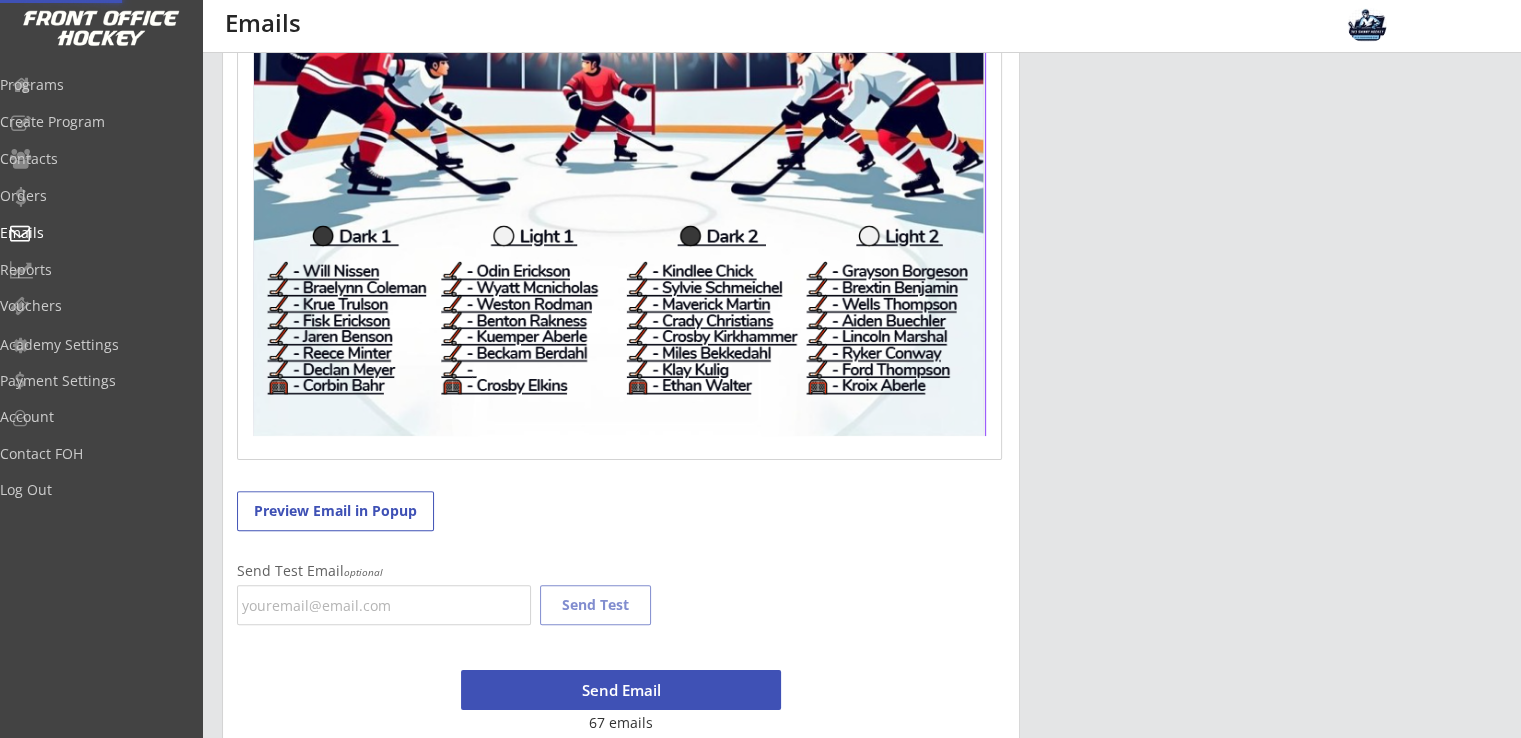 scroll, scrollTop: 832, scrollLeft: 0, axis: vertical 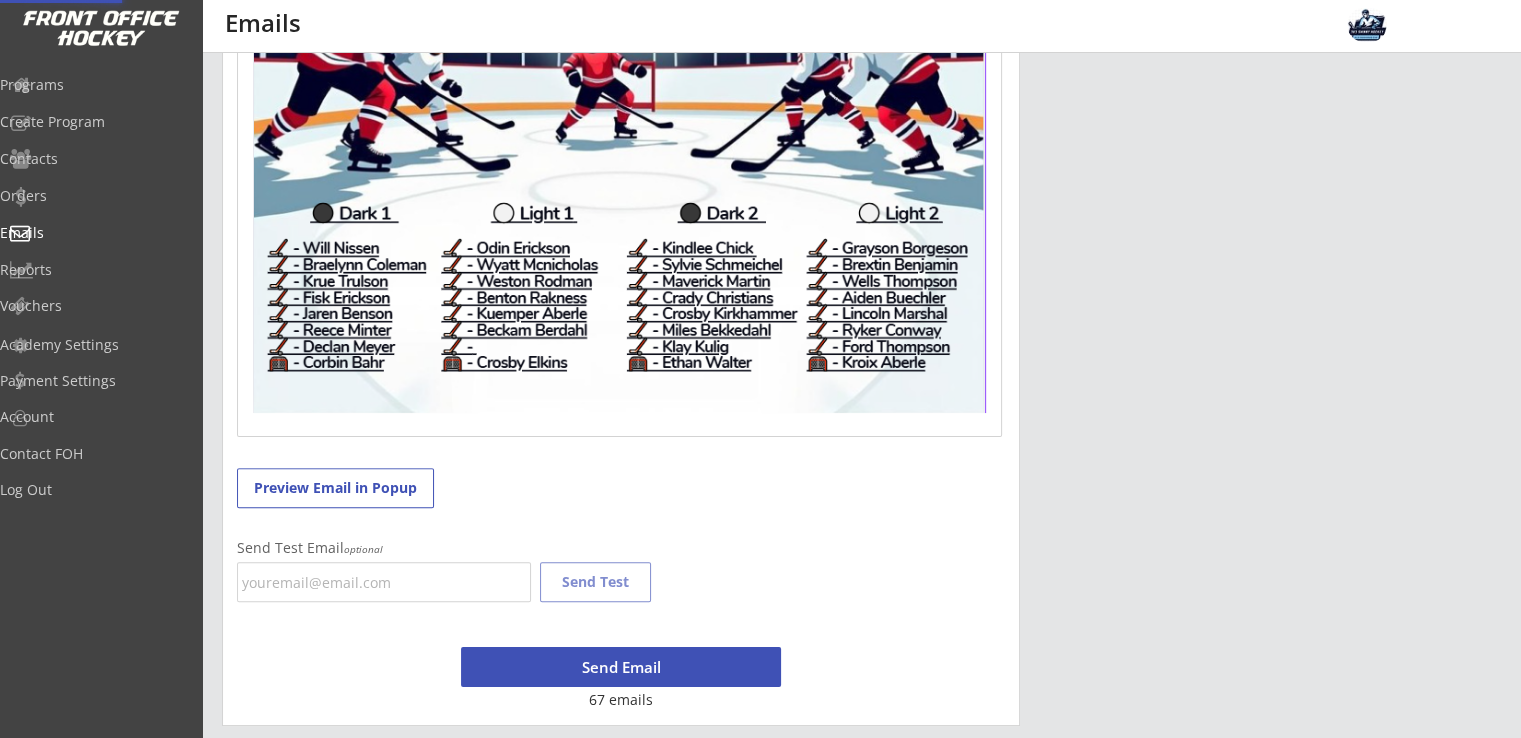 click at bounding box center [619, 107] 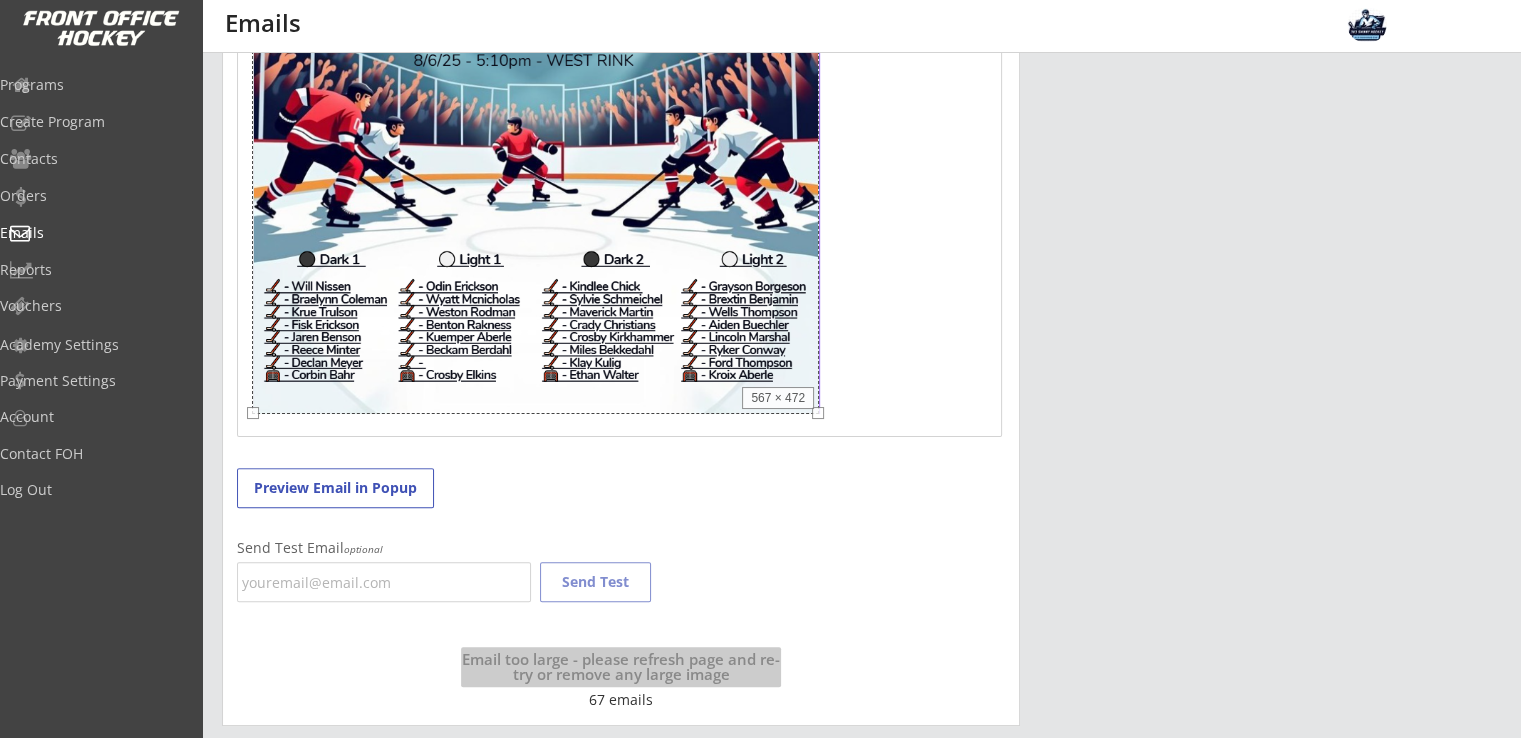 scroll, scrollTop: 684, scrollLeft: 0, axis: vertical 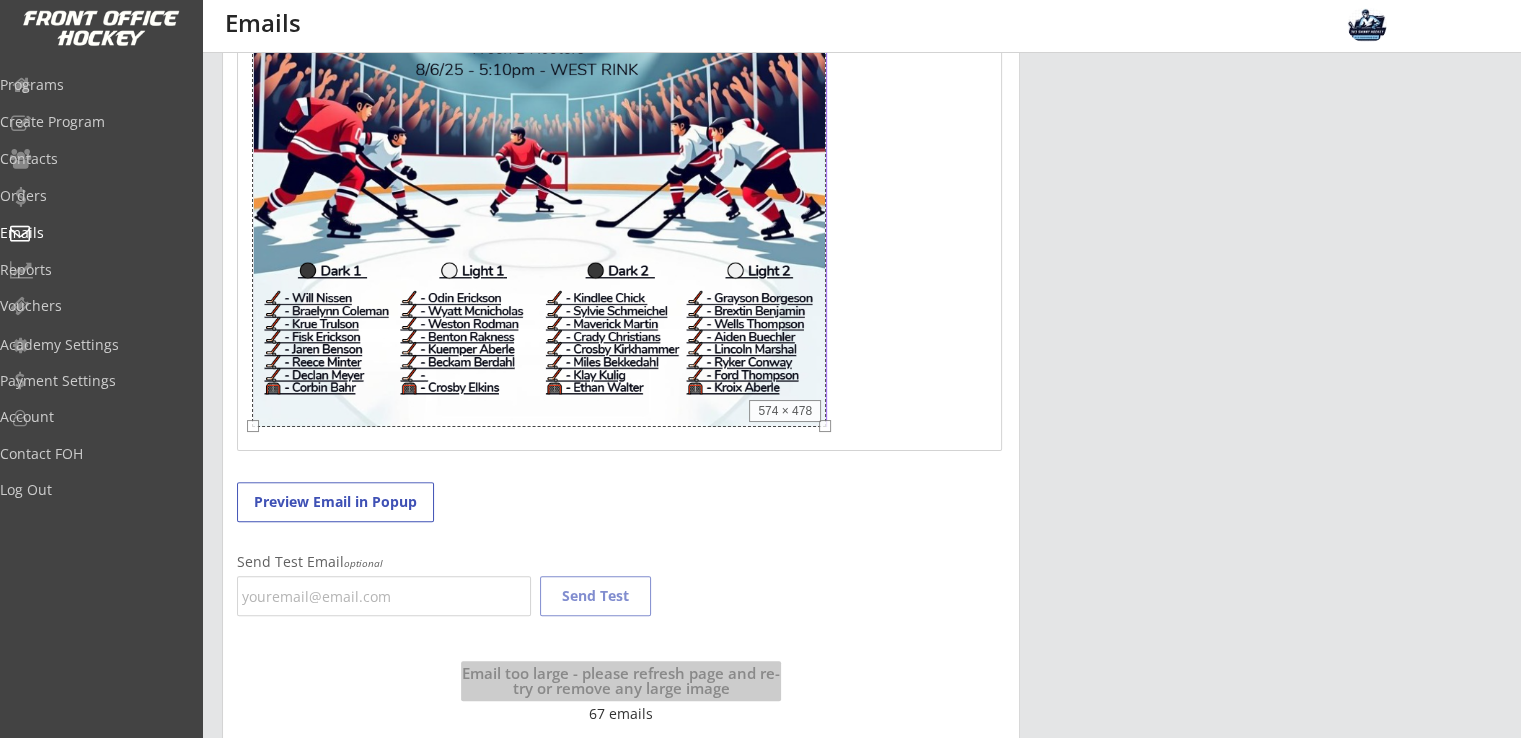 drag, startPoint x: 988, startPoint y: 413, endPoint x: 828, endPoint y: 430, distance: 160.90059 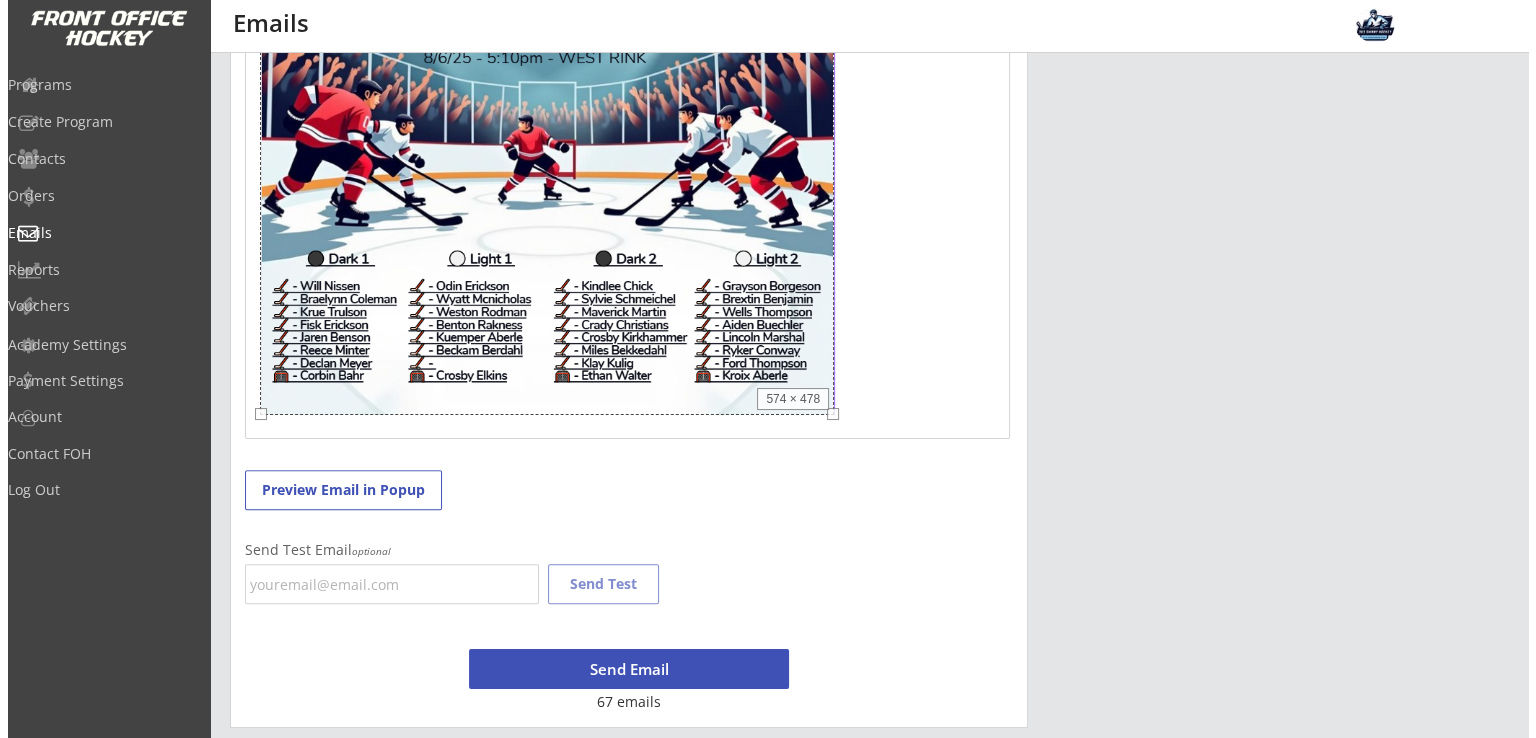 scroll, scrollTop: 698, scrollLeft: 0, axis: vertical 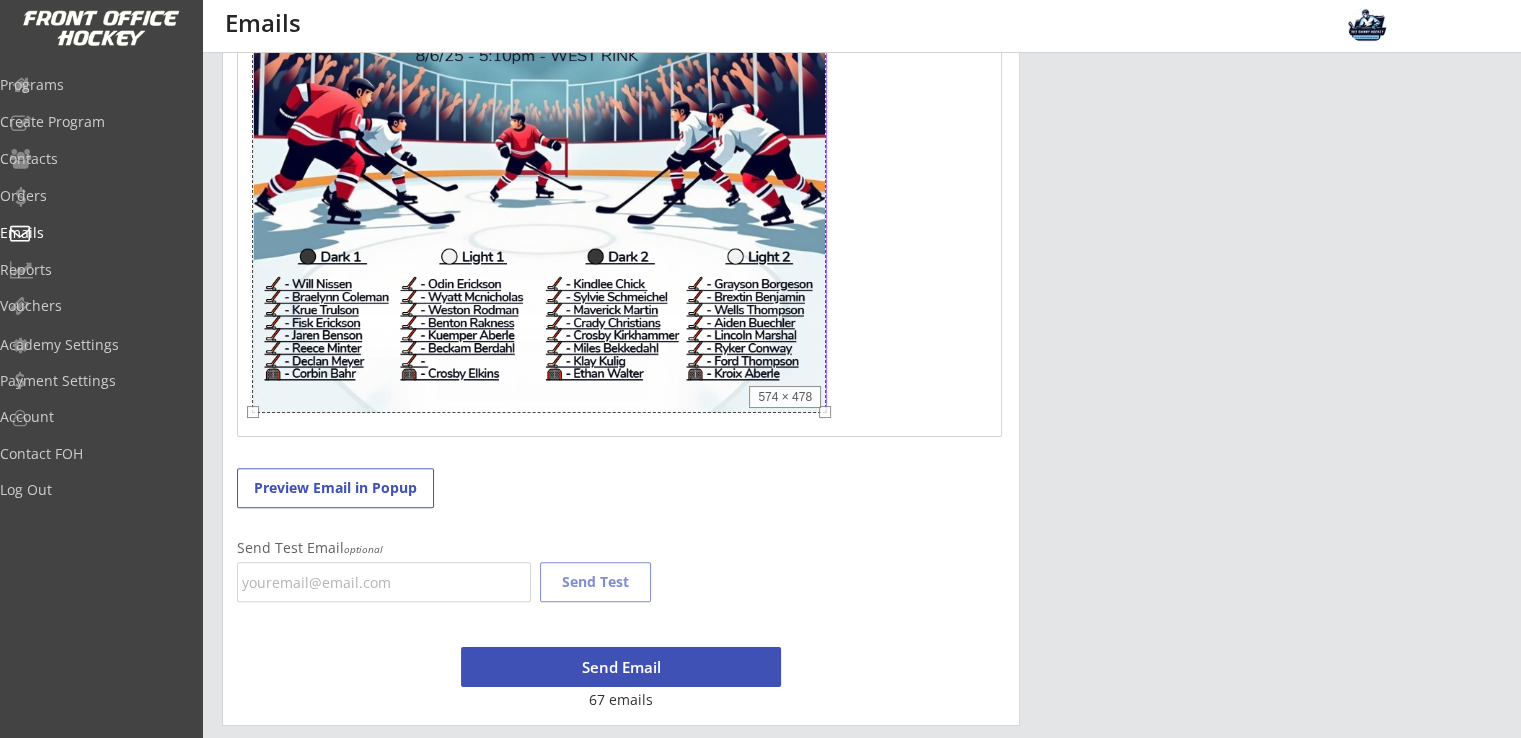 click on "[STEP] - [CRAFT] [AN] [EMAIL] [SUBJECT] [AND] [MESSAGE] [SUBJECT] [MESSAGE]
[PREVIEW] [EMAIL] [IN] [POPUP] [SEND] [TEST] [EMAIL]  [OPTIONAL] [SEND] [TEST] [SEND] [EMAIL] [NUMBER] [EMAILS]" at bounding box center [621, 219] 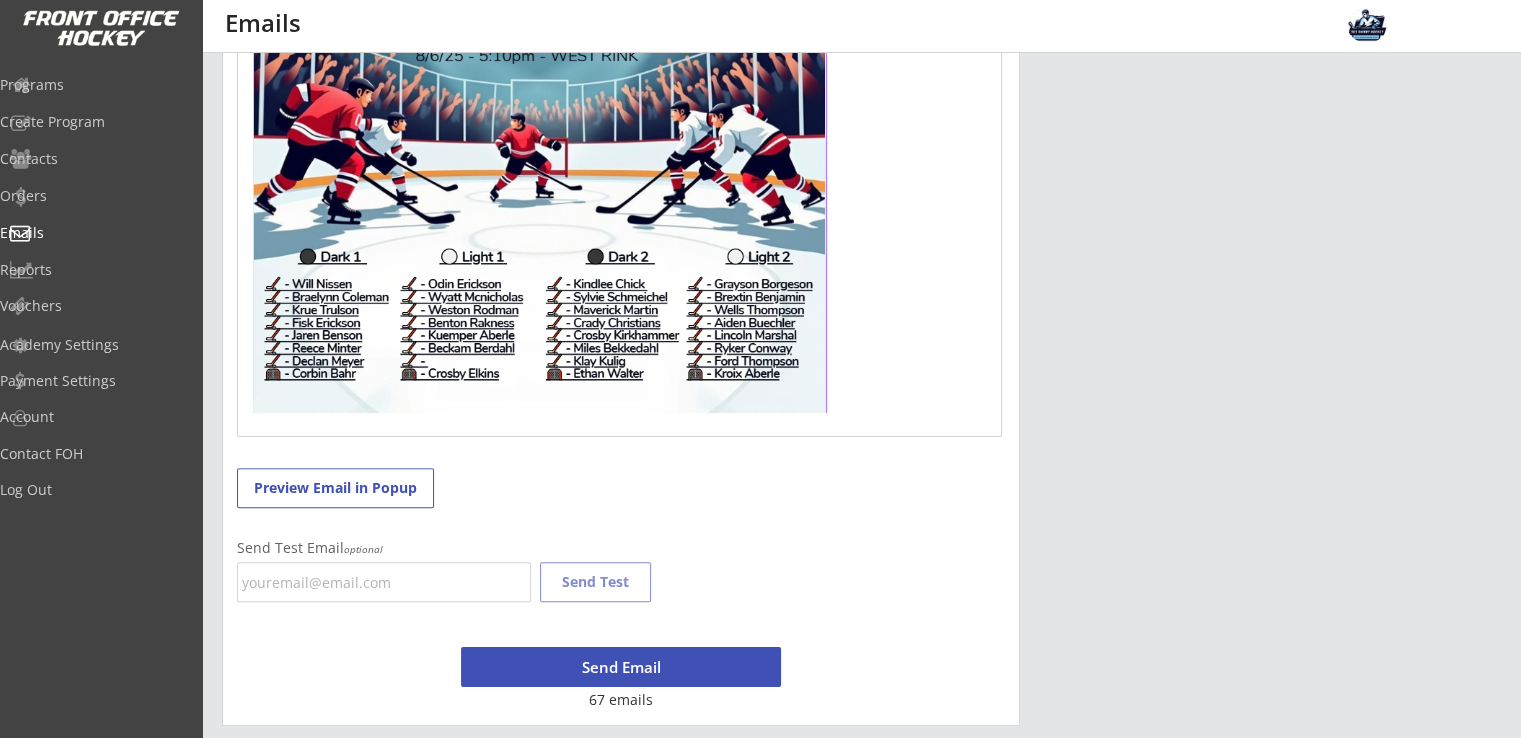 click on "[STEP] - [CRAFT] [AN] [EMAIL] [SUBJECT] [AND] [MESSAGE] [SUBJECT] [MESSAGE]
[PREVIEW] [EMAIL] [IN] [POPUP] [SEND] [TEST] [EMAIL]  [OPTIONAL] [SEND] [TEST] [SEND] [EMAIL] [NUMBER] [EMAILS]" at bounding box center (621, 219) 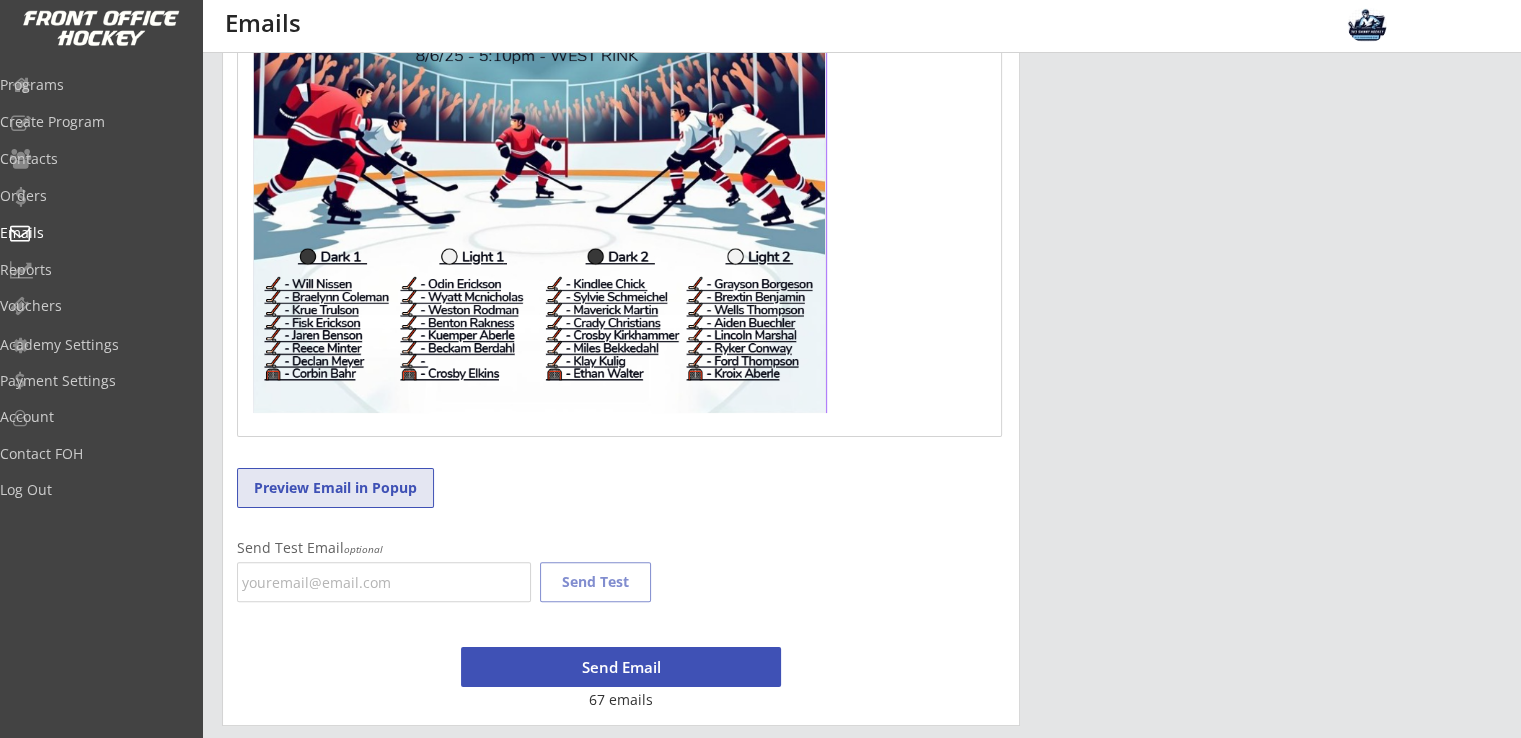 click on "Preview Email in Popup" at bounding box center (335, 488) 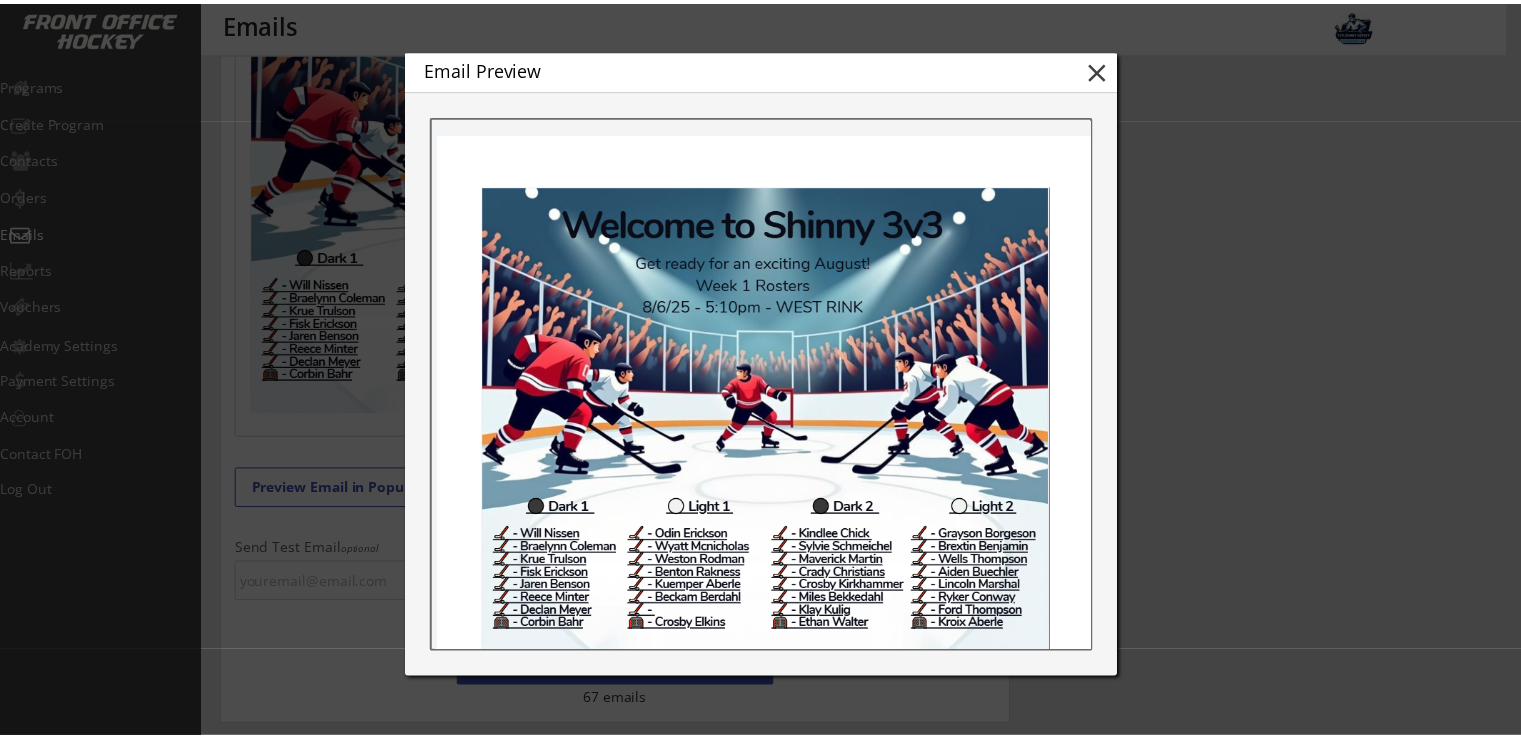 scroll, scrollTop: 266, scrollLeft: 0, axis: vertical 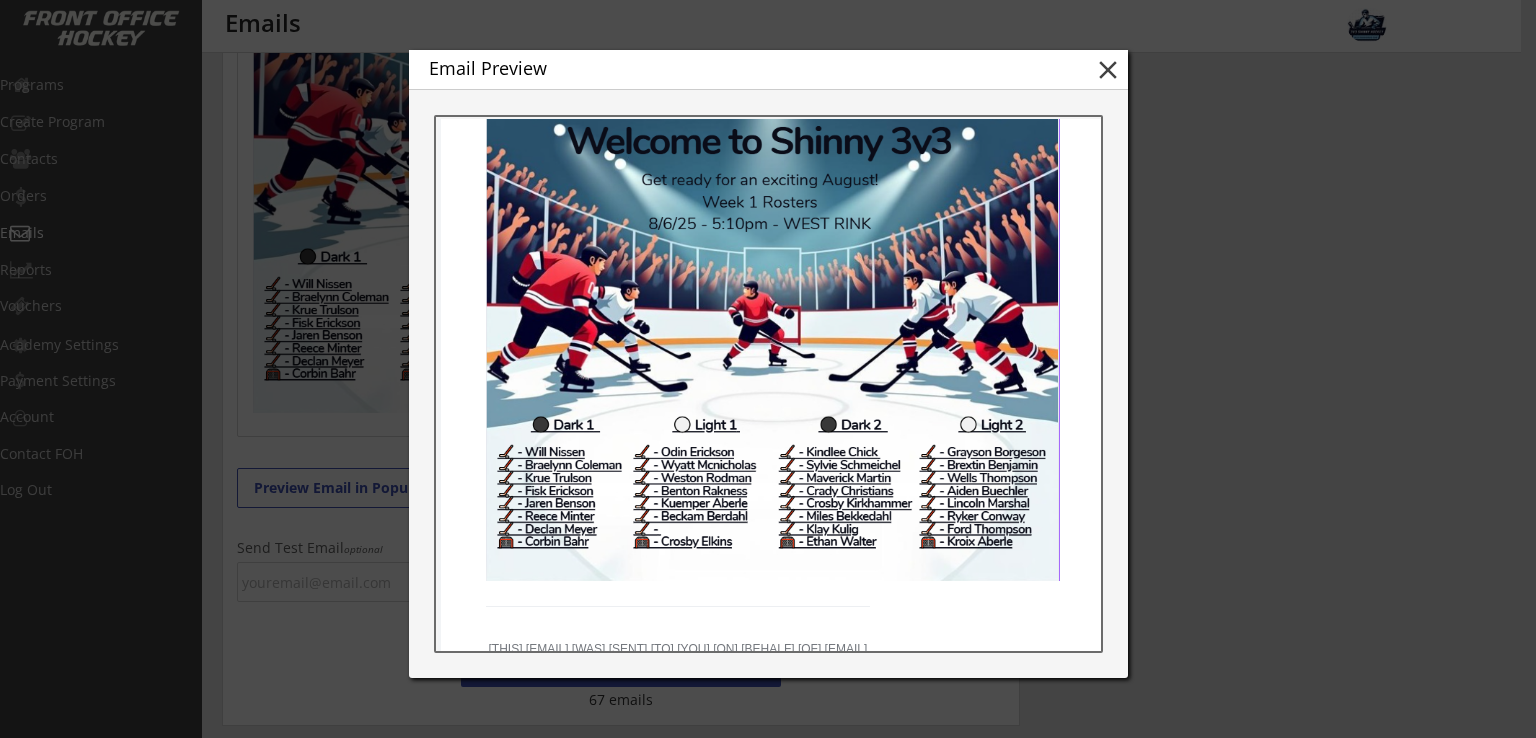 click on "close" at bounding box center [1108, 70] 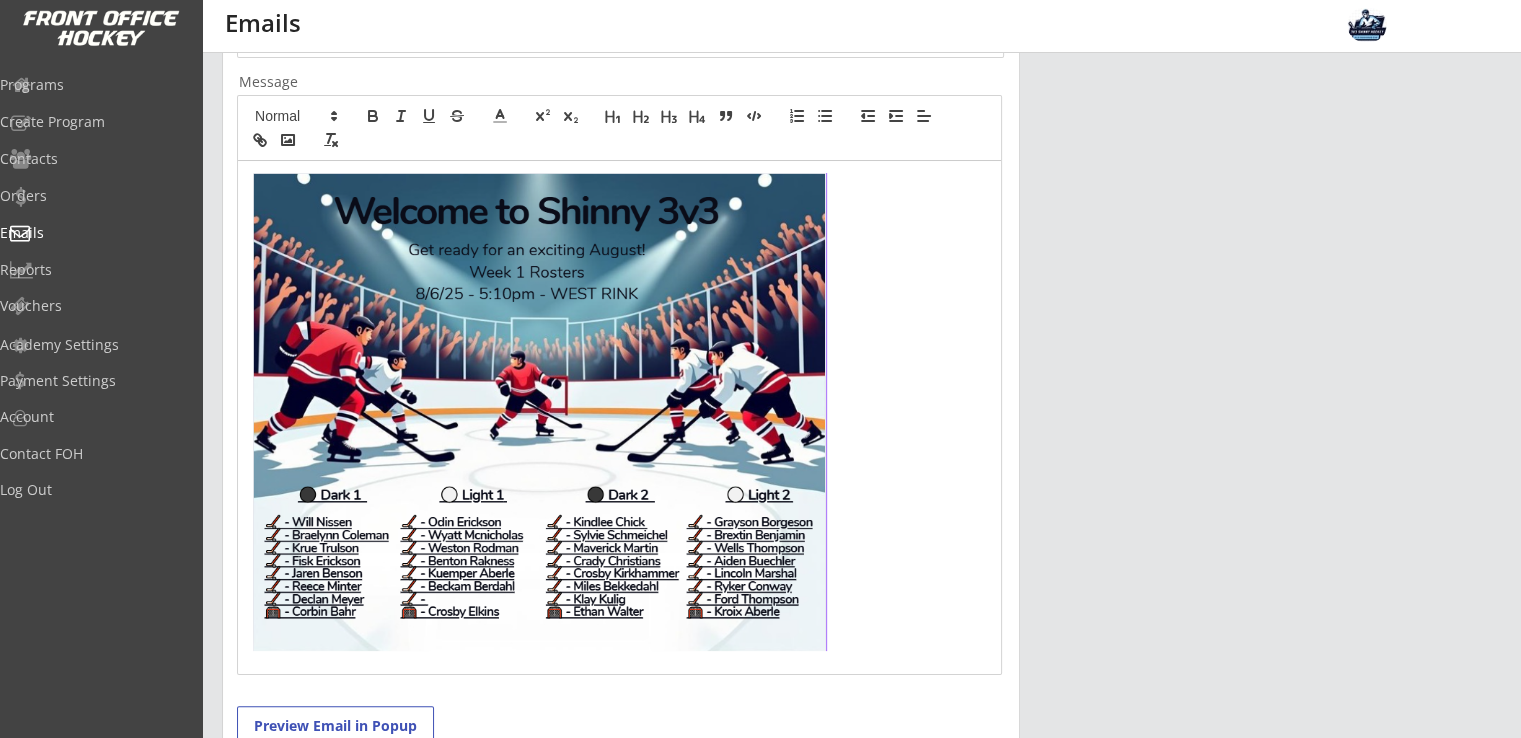 scroll, scrollTop: 564, scrollLeft: 0, axis: vertical 